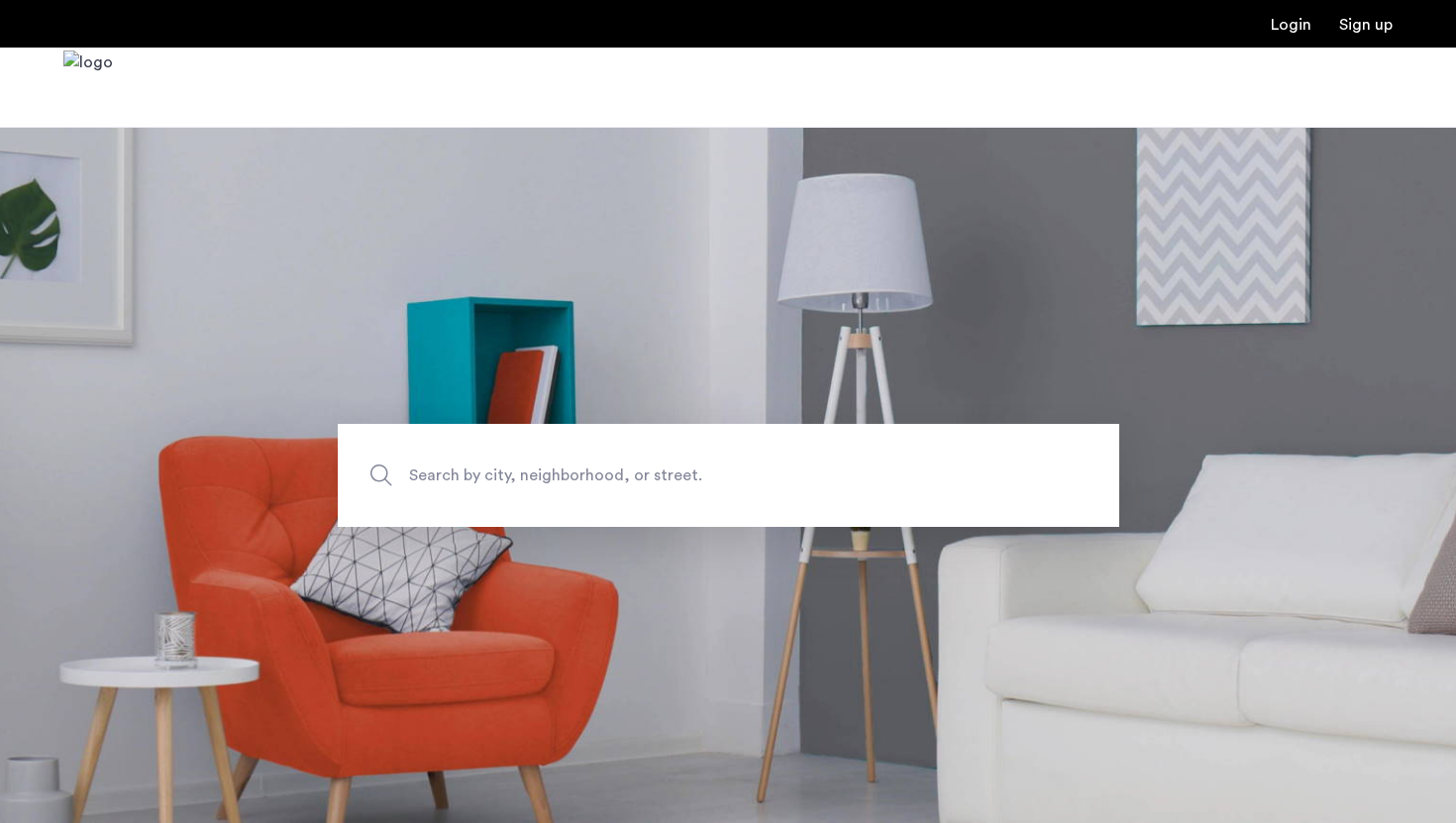 scroll, scrollTop: 0, scrollLeft: 0, axis: both 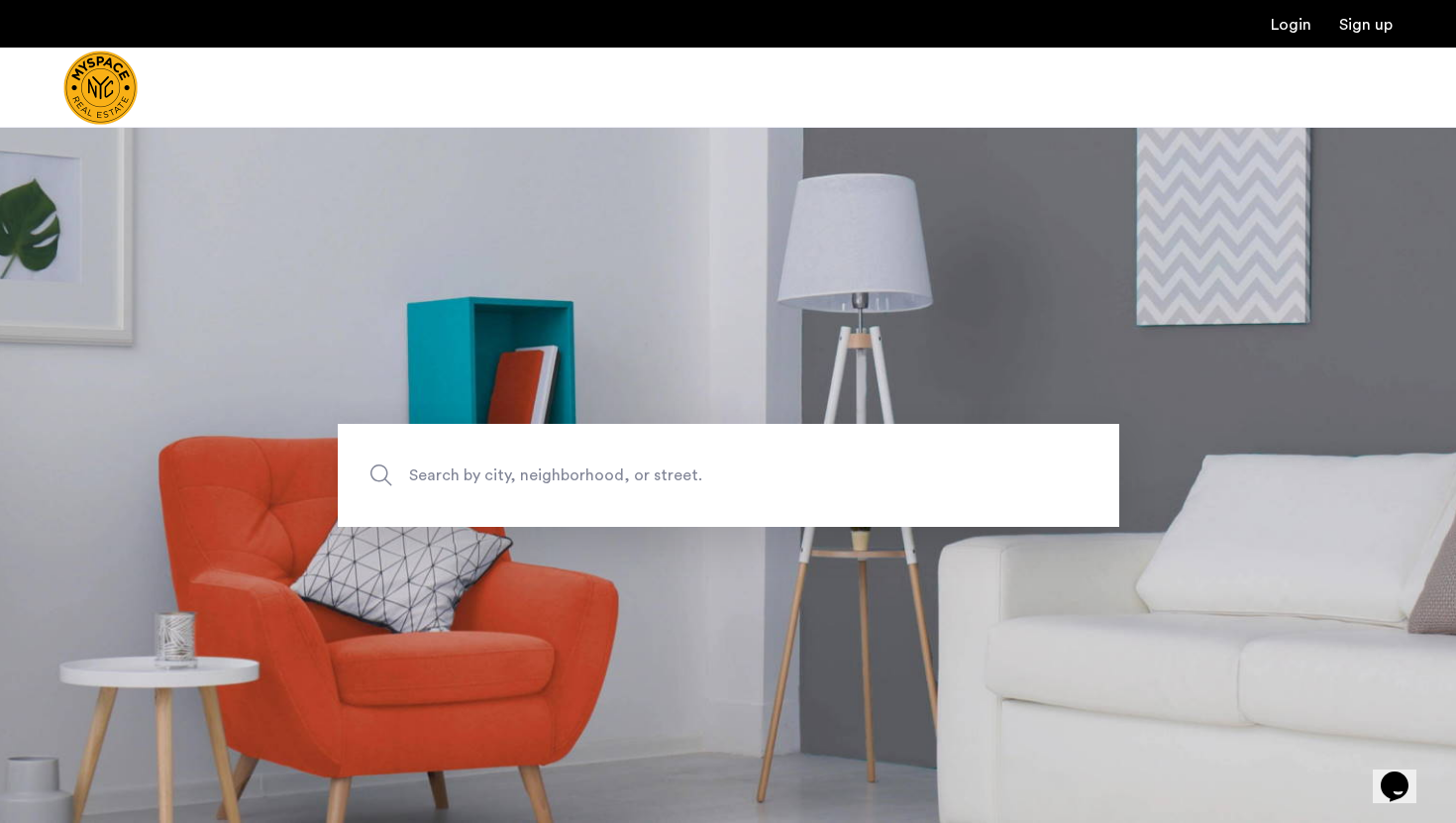 click on "Search by city, neighborhood, or street." 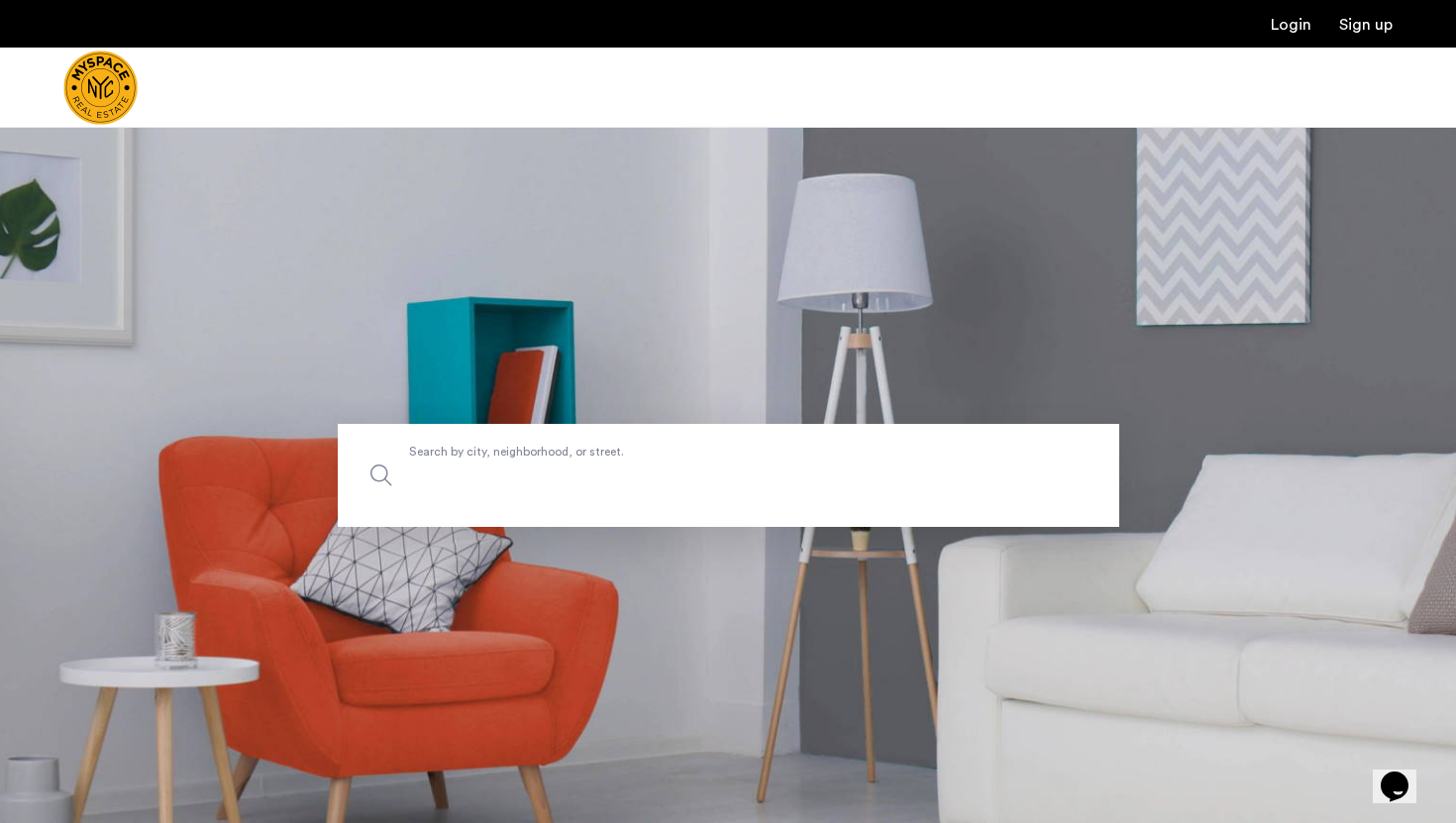 click on "Search by city, neighborhood, or street." at bounding box center [728, 475] 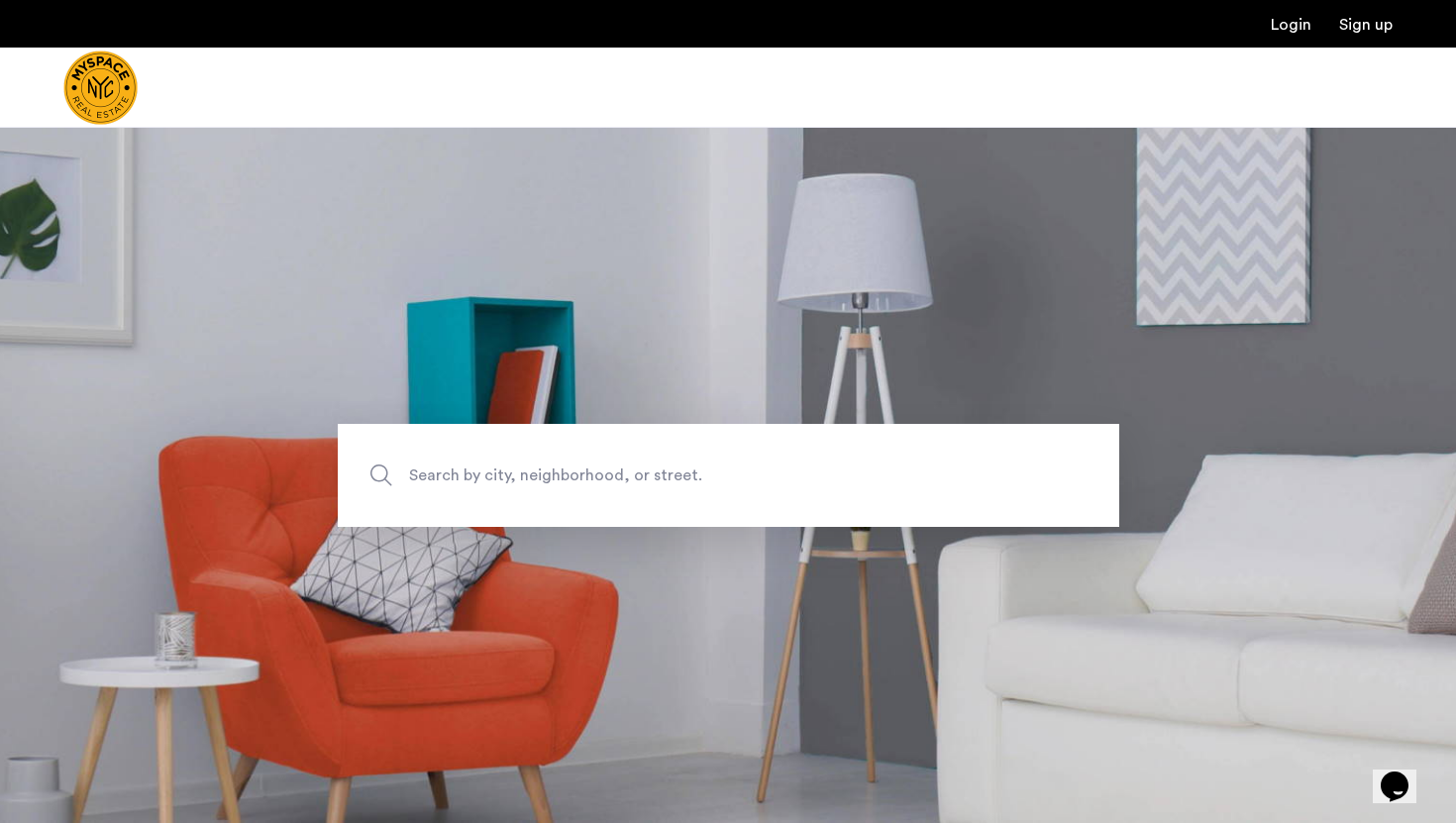 click on "Login Sign up" at bounding box center (728, 24) 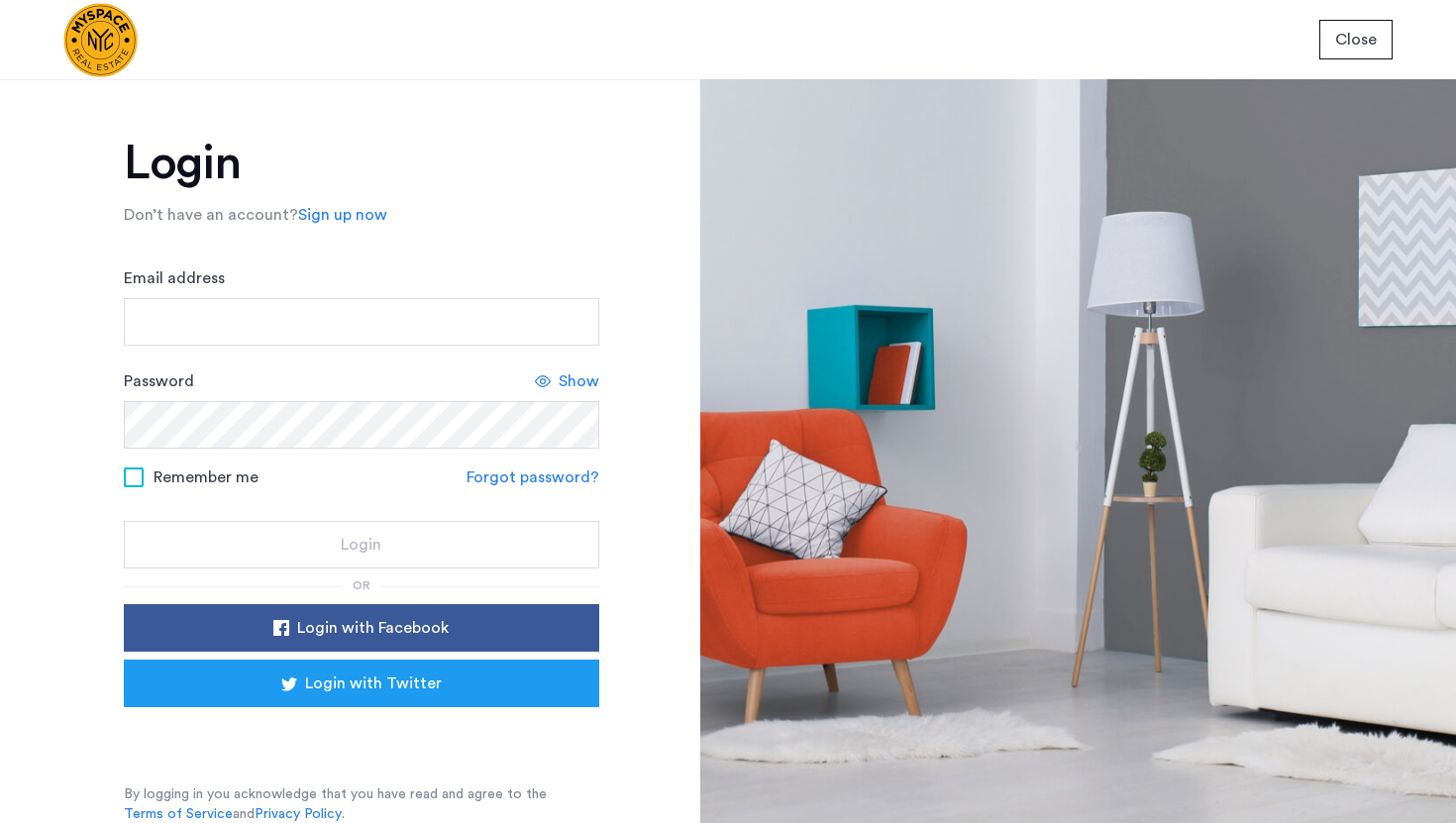 scroll, scrollTop: 1, scrollLeft: 0, axis: vertical 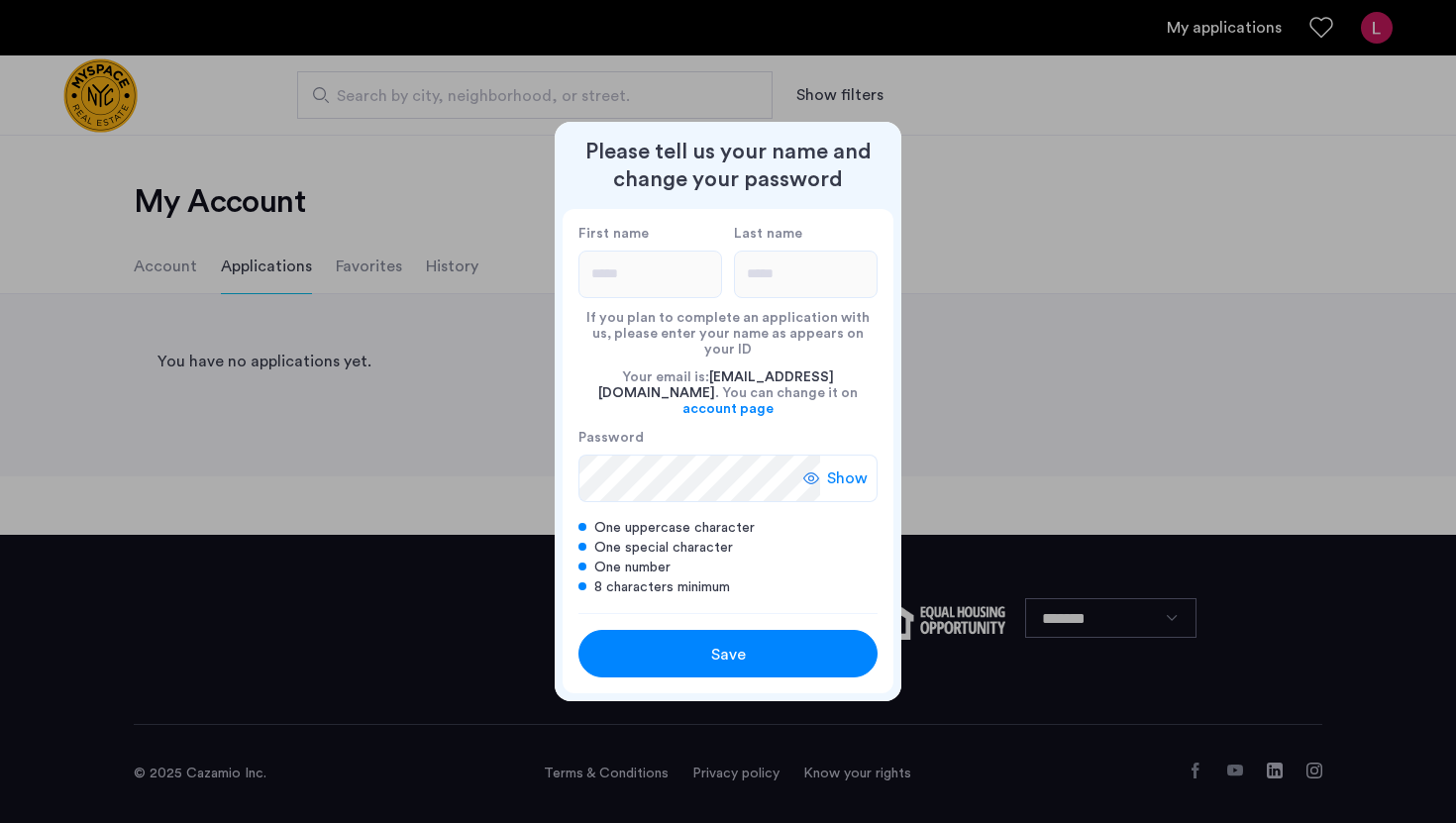 click on "Save" at bounding box center (728, 655) 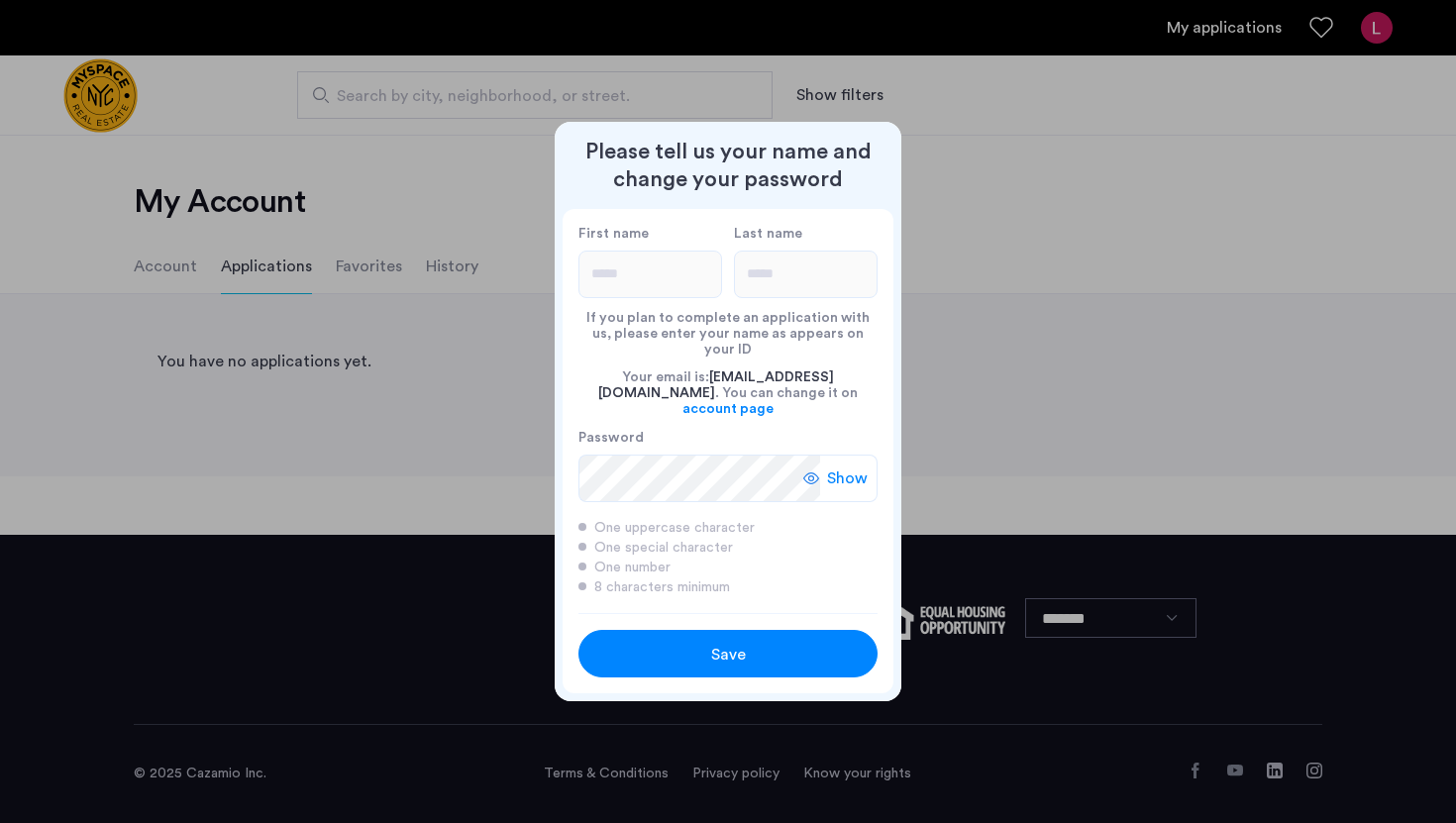 click on "Save" at bounding box center (728, 654) 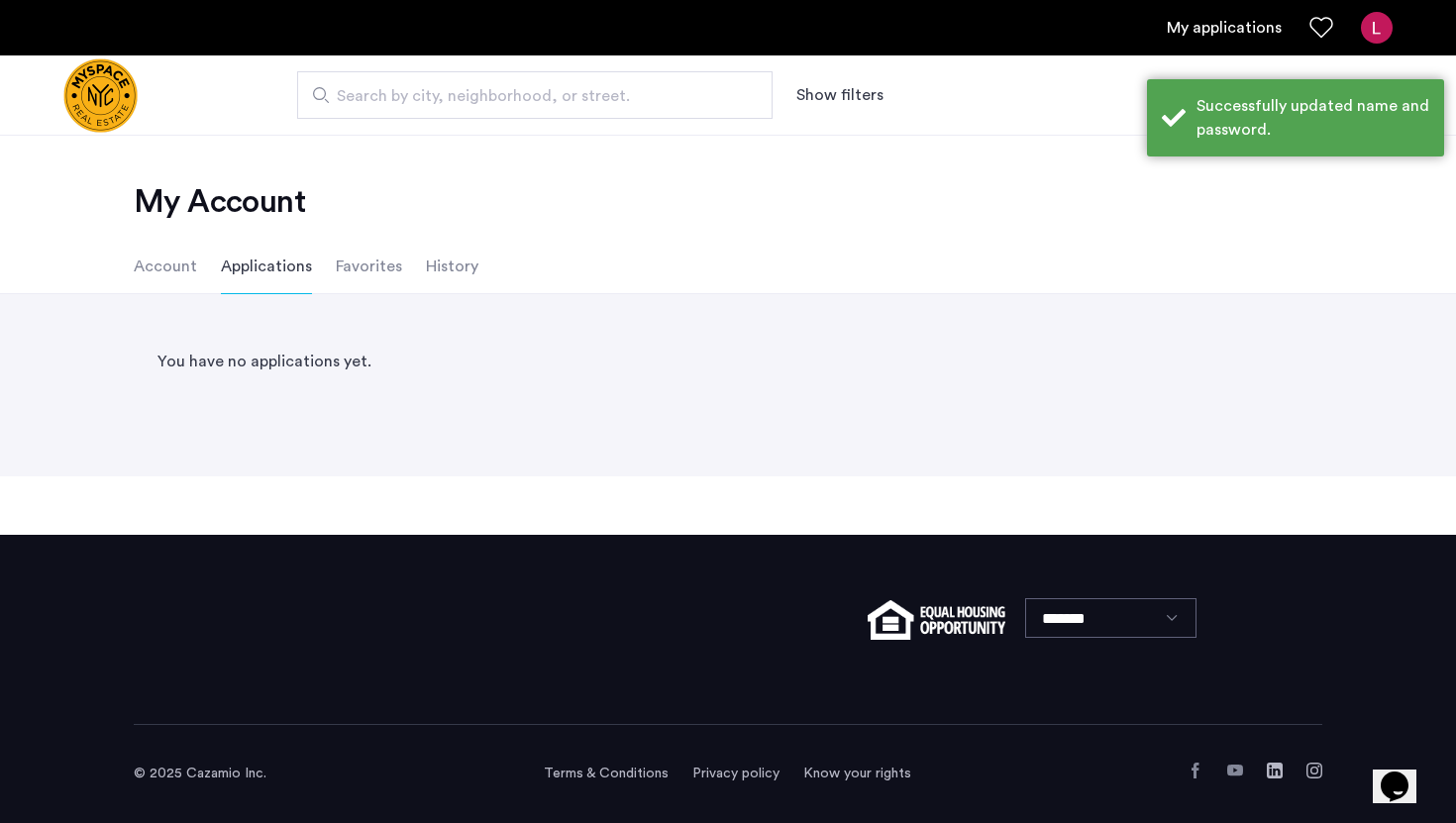 click on "My Account" 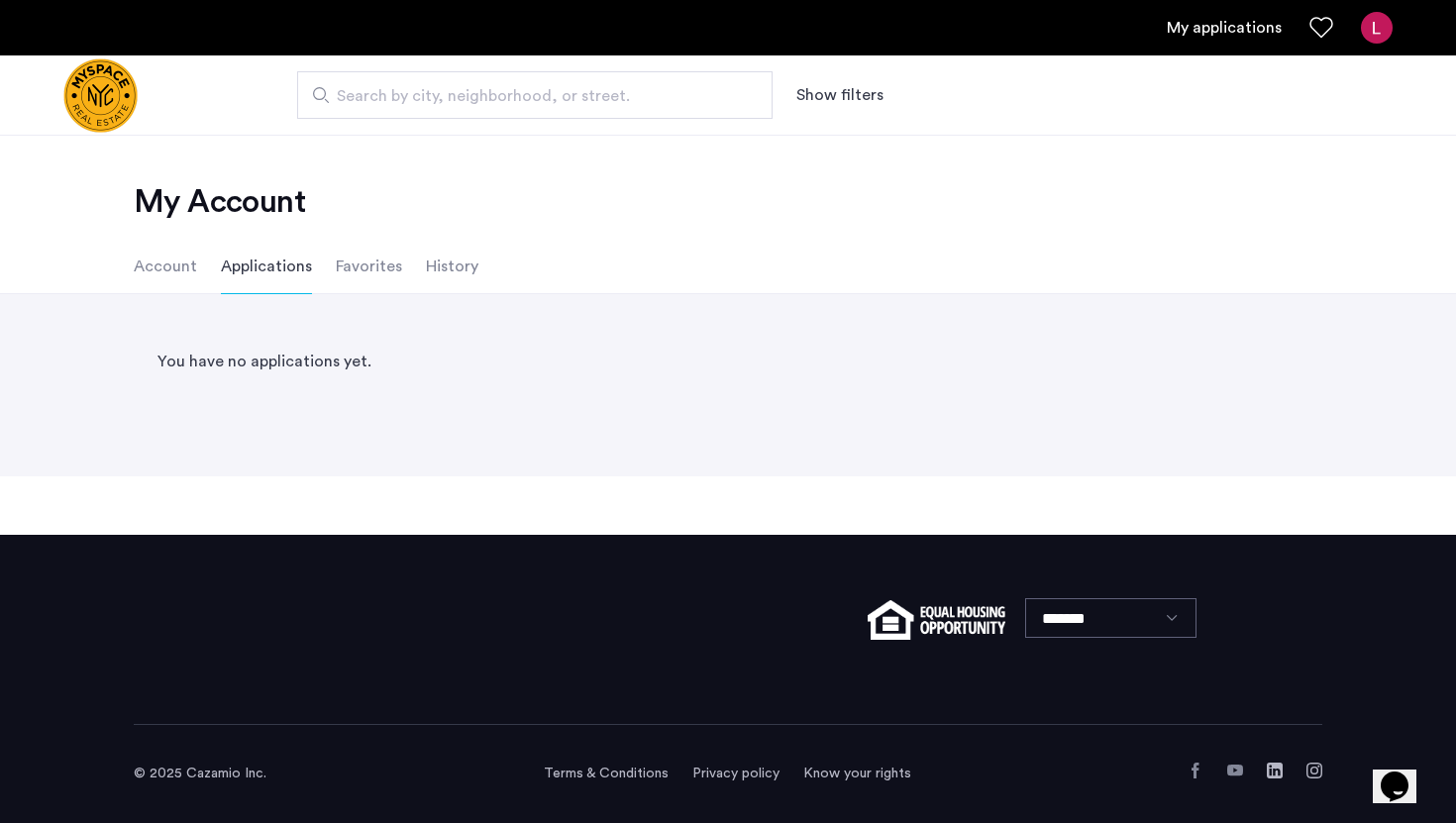 click at bounding box center (100, 95) 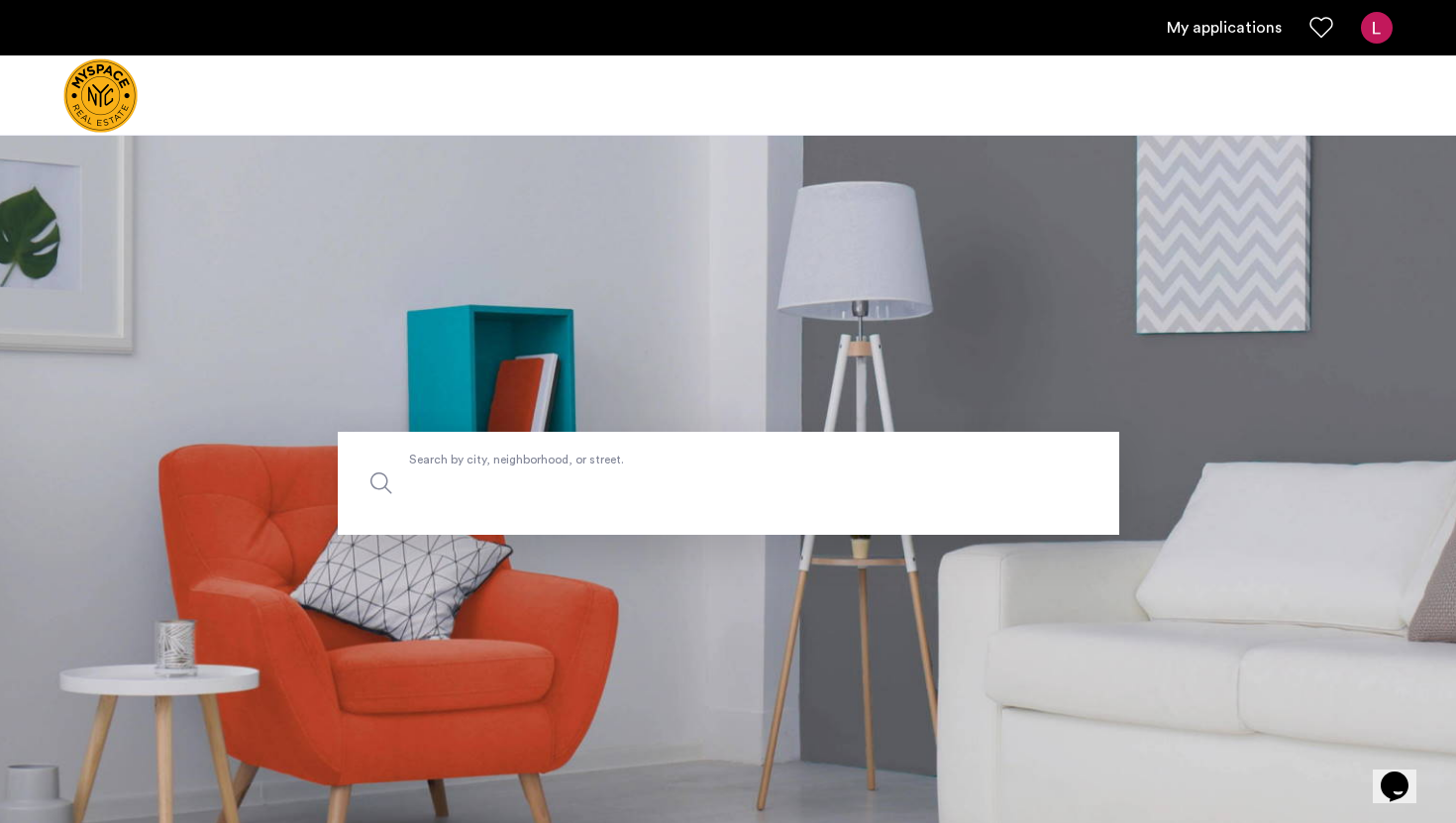 click on "Search by city, neighborhood, or street." 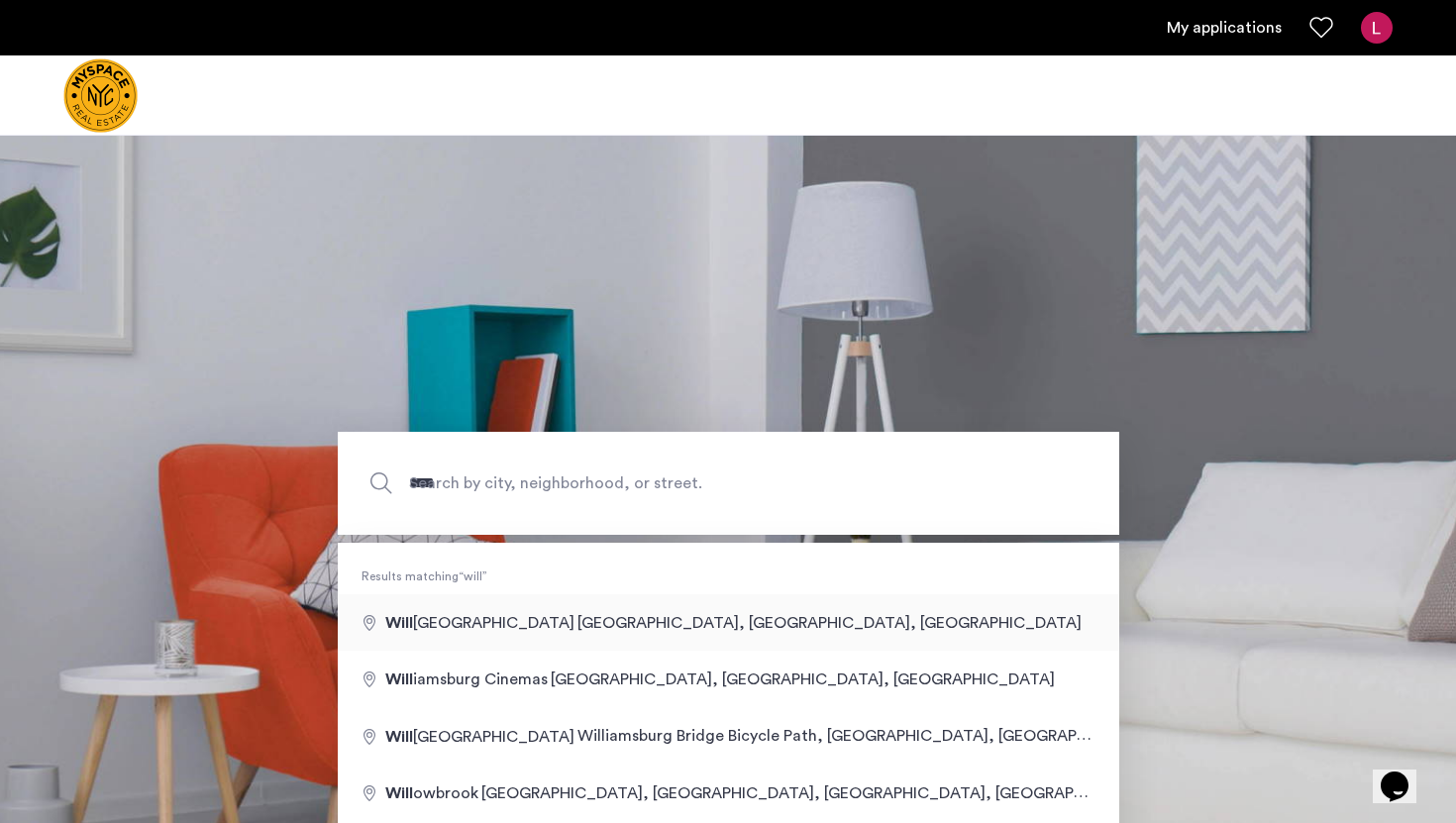 type on "**********" 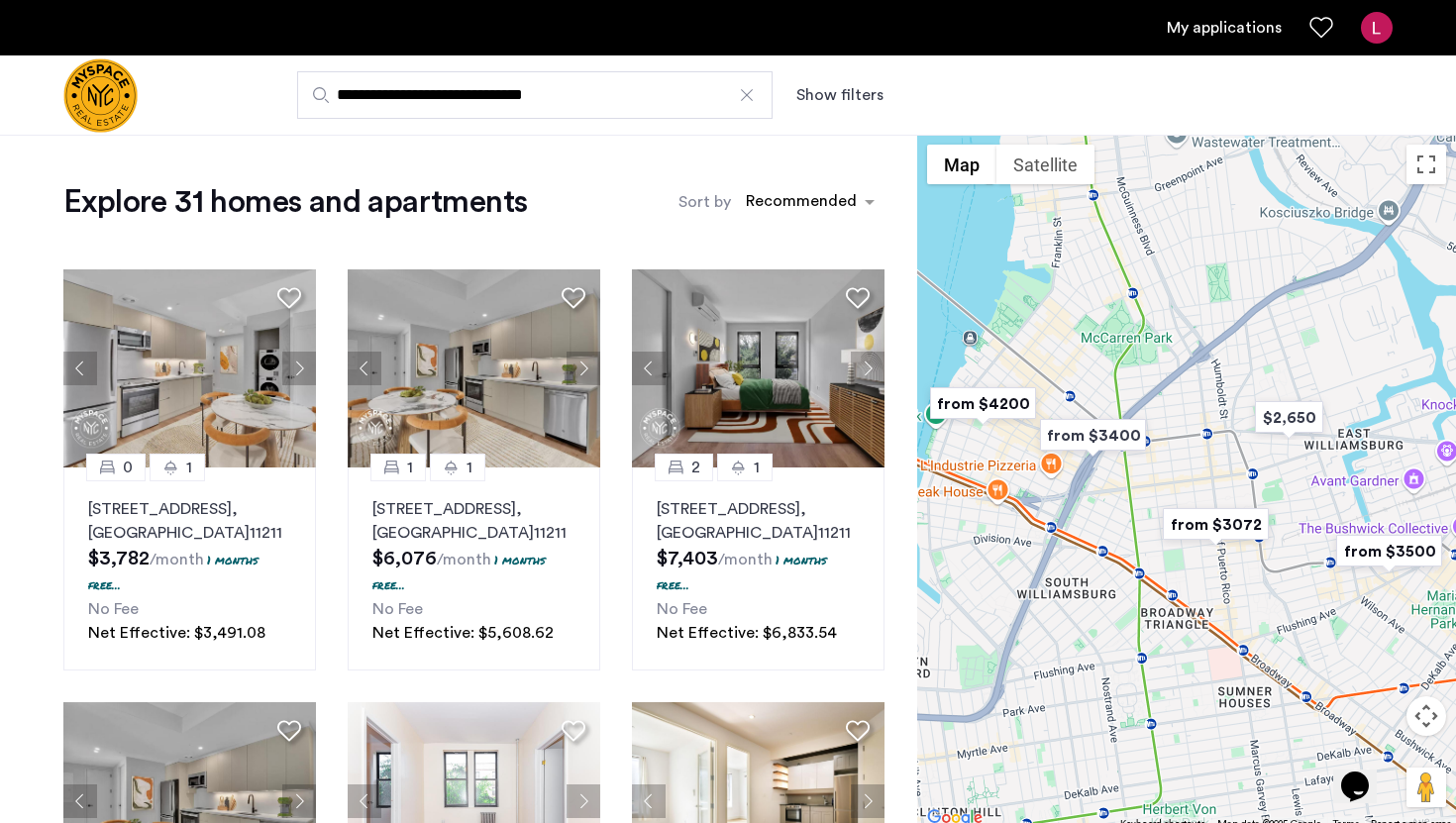 click on "Show filters" at bounding box center [840, 95] 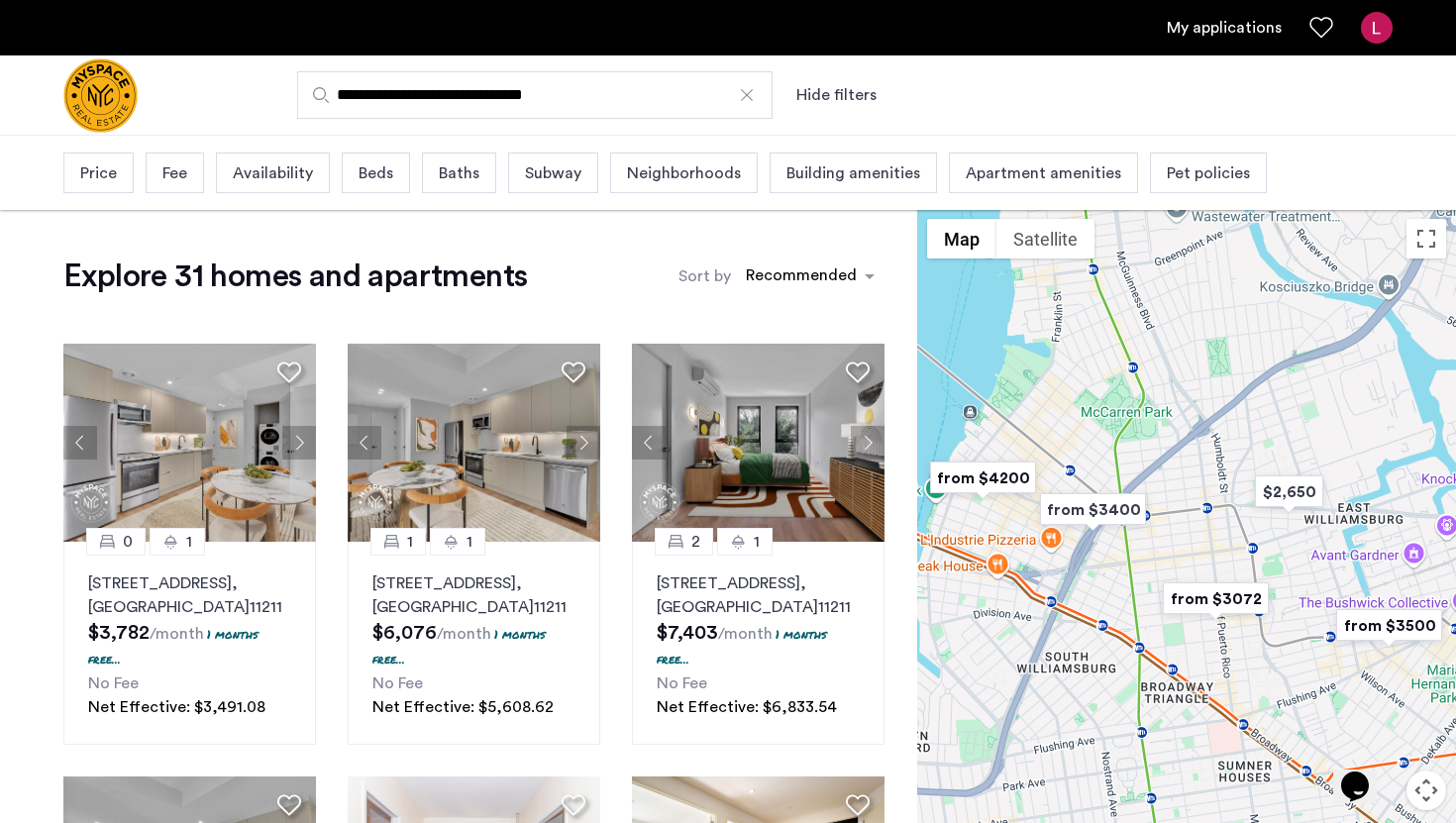 click on "Price" at bounding box center (98, 173) 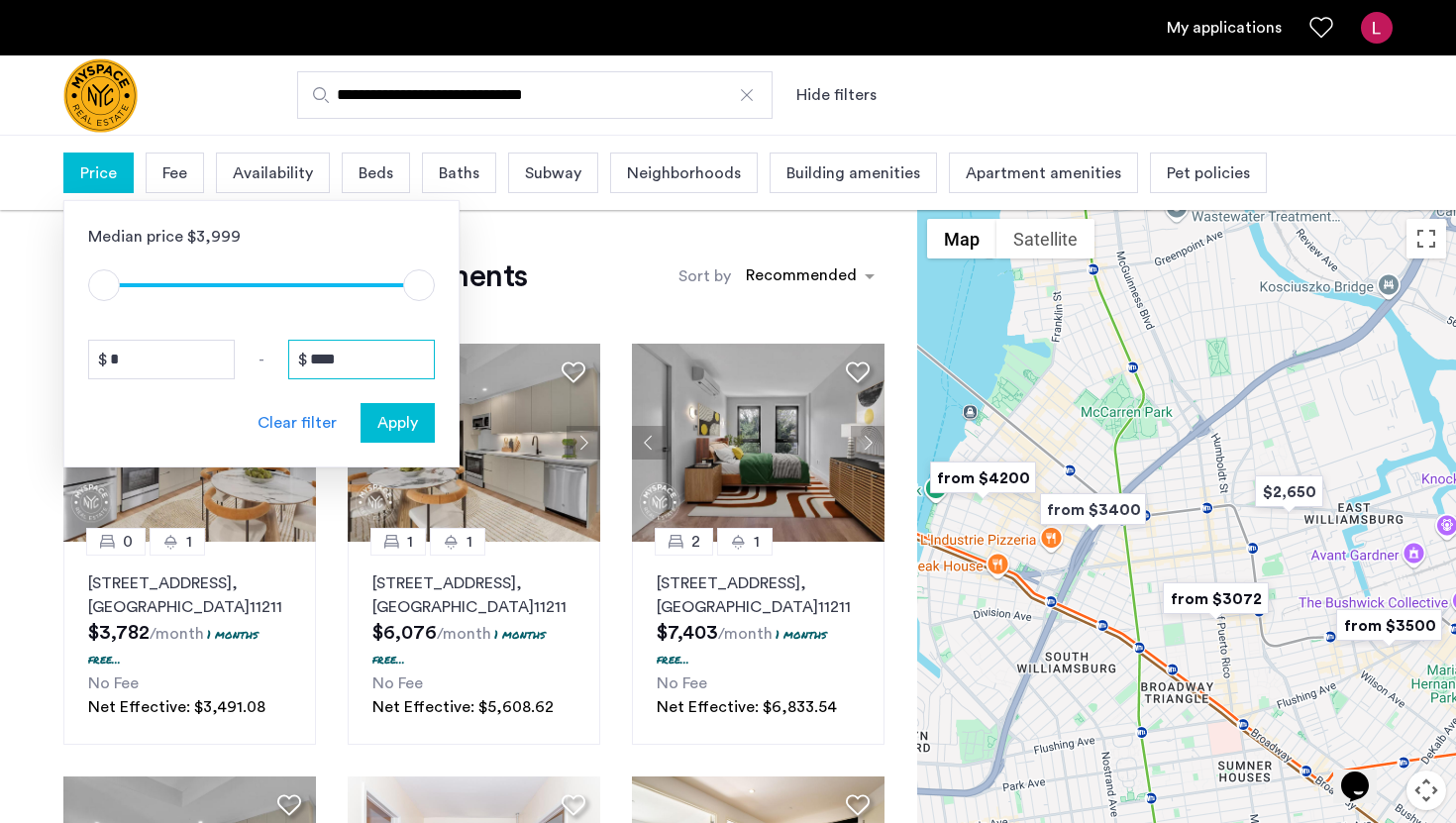 click on "****" at bounding box center [362, 360] 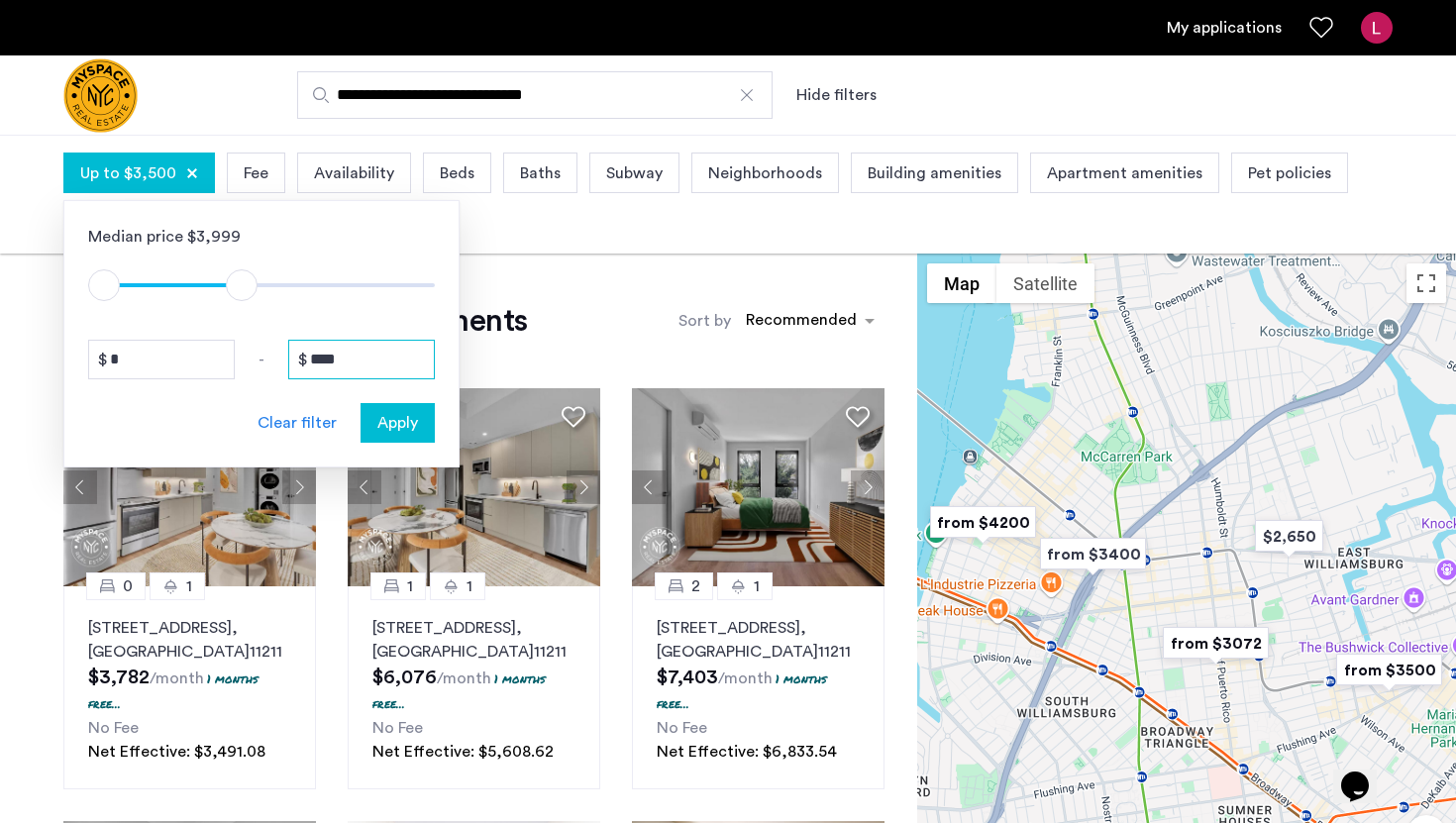 type on "****" 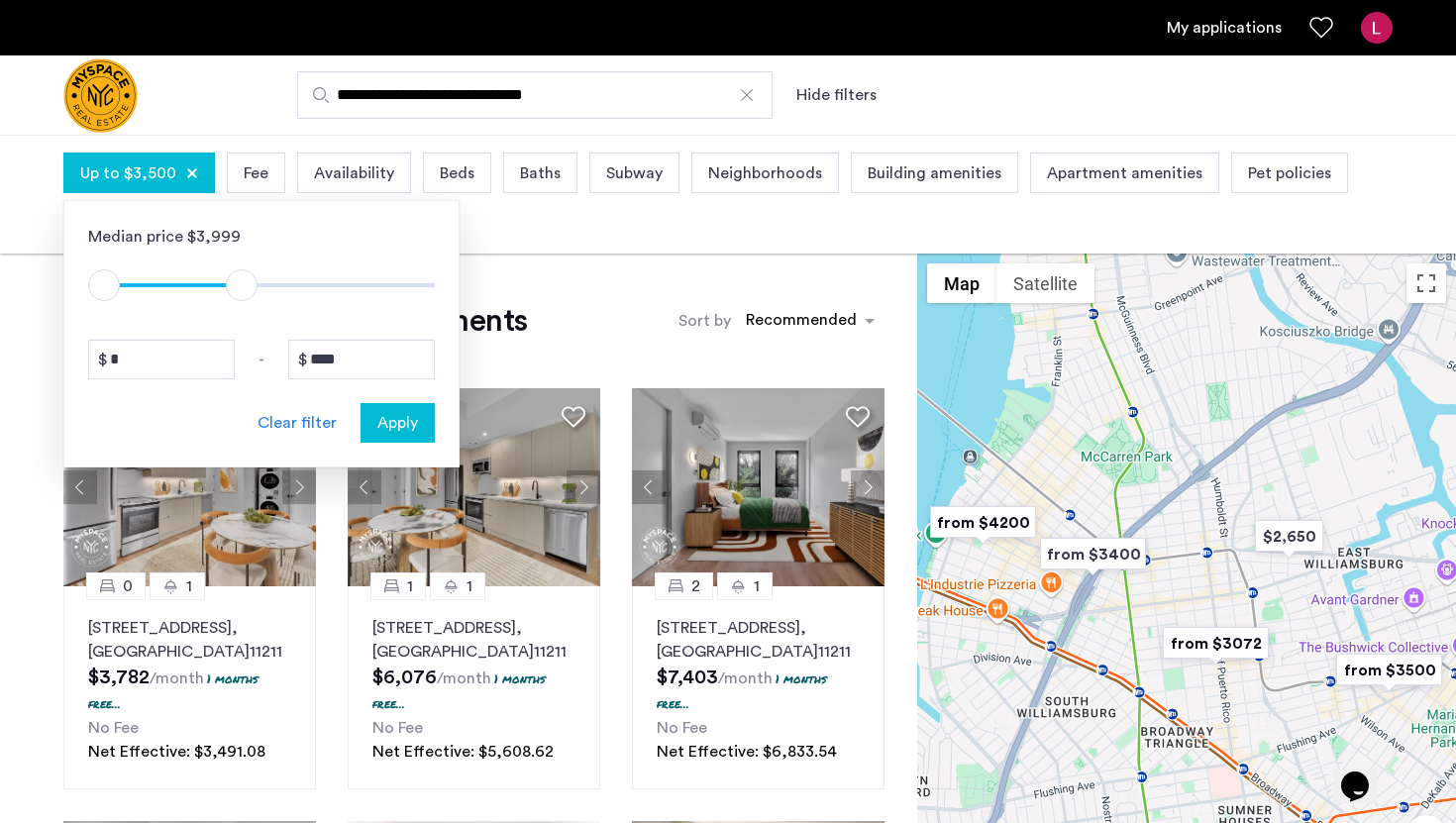 click on "Up to $3,500  Median price $3,999  $1 $8000 $1 $3501 $1 - $1 * - **** Clear filter Apply Fee  Availability  Beds Baths Subway Neighborhoods Building amenities Apartment amenities Pet policies Clear filters" at bounding box center (728, 194) 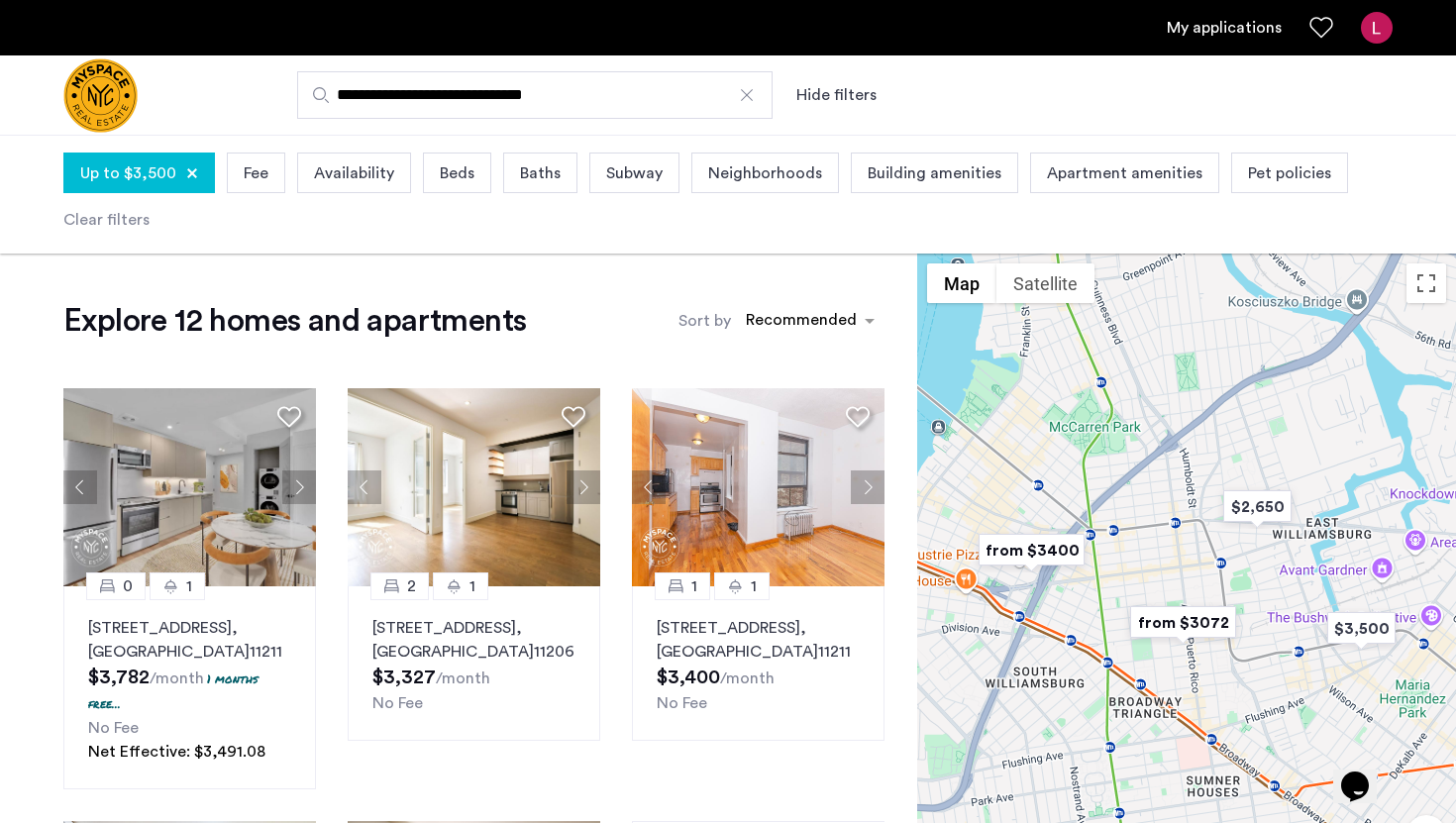 click on "Beds" at bounding box center [457, 173] 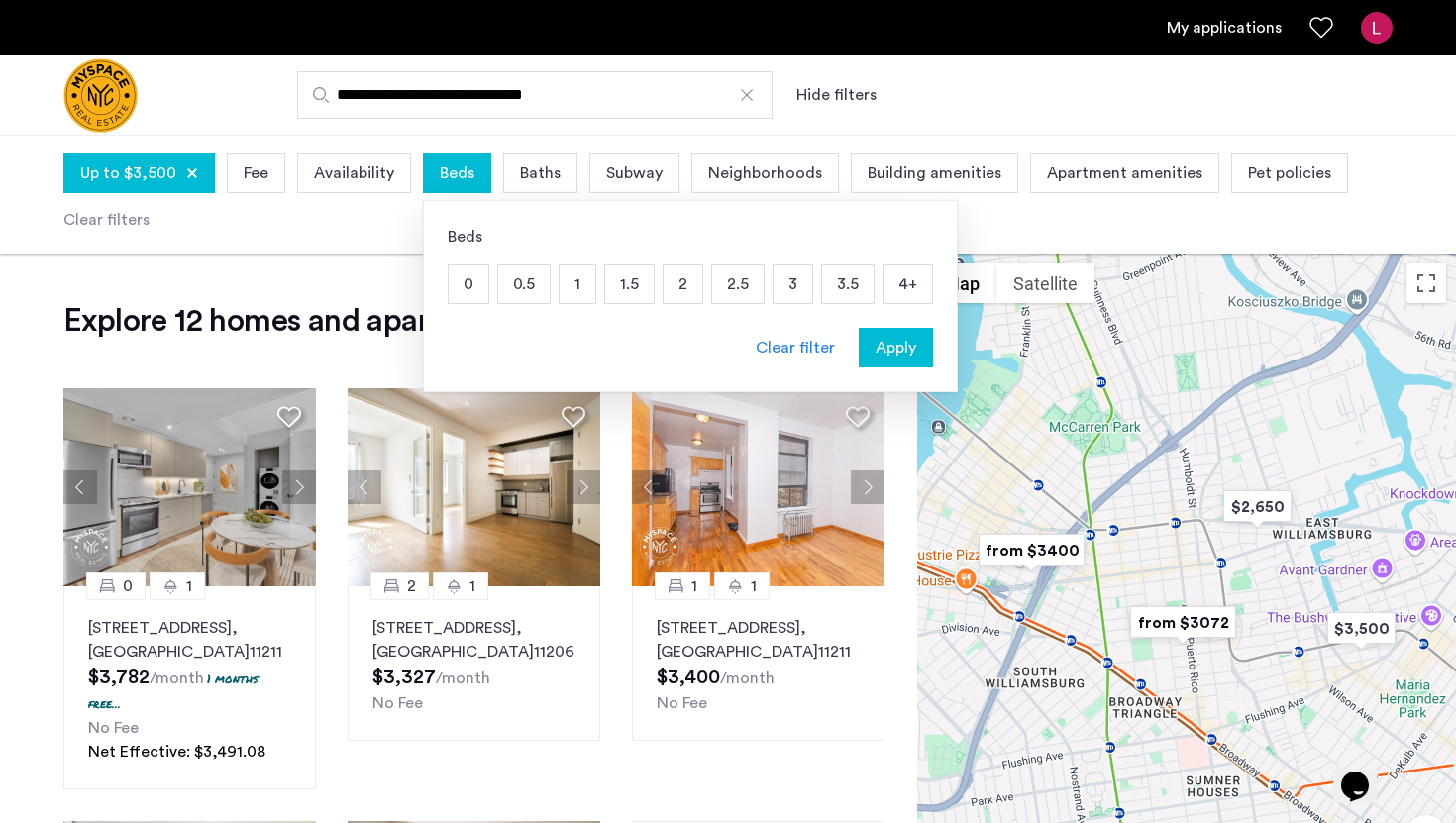 click on "1" at bounding box center [577, 284] 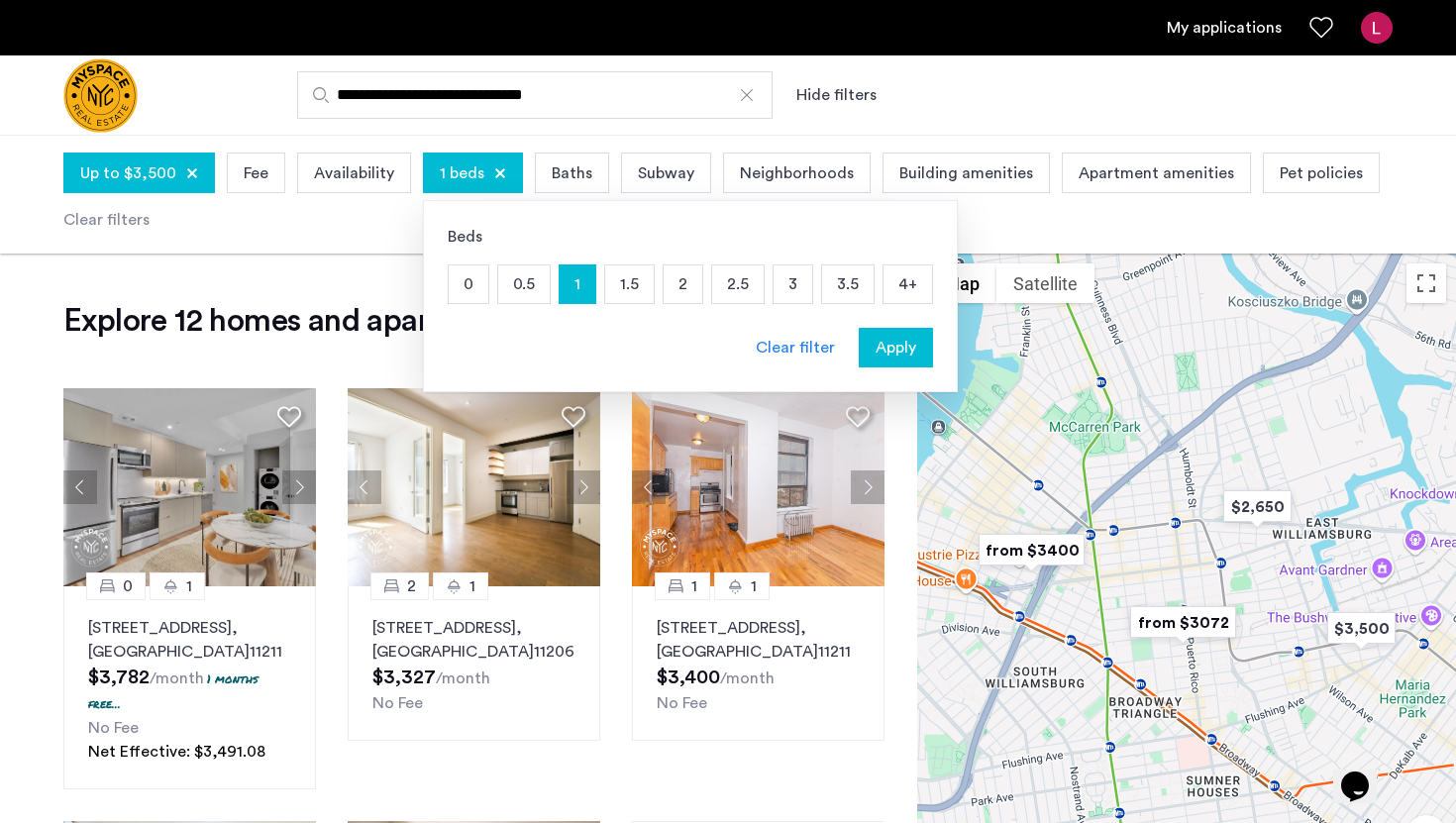 click on "1.5" at bounding box center (629, 284) 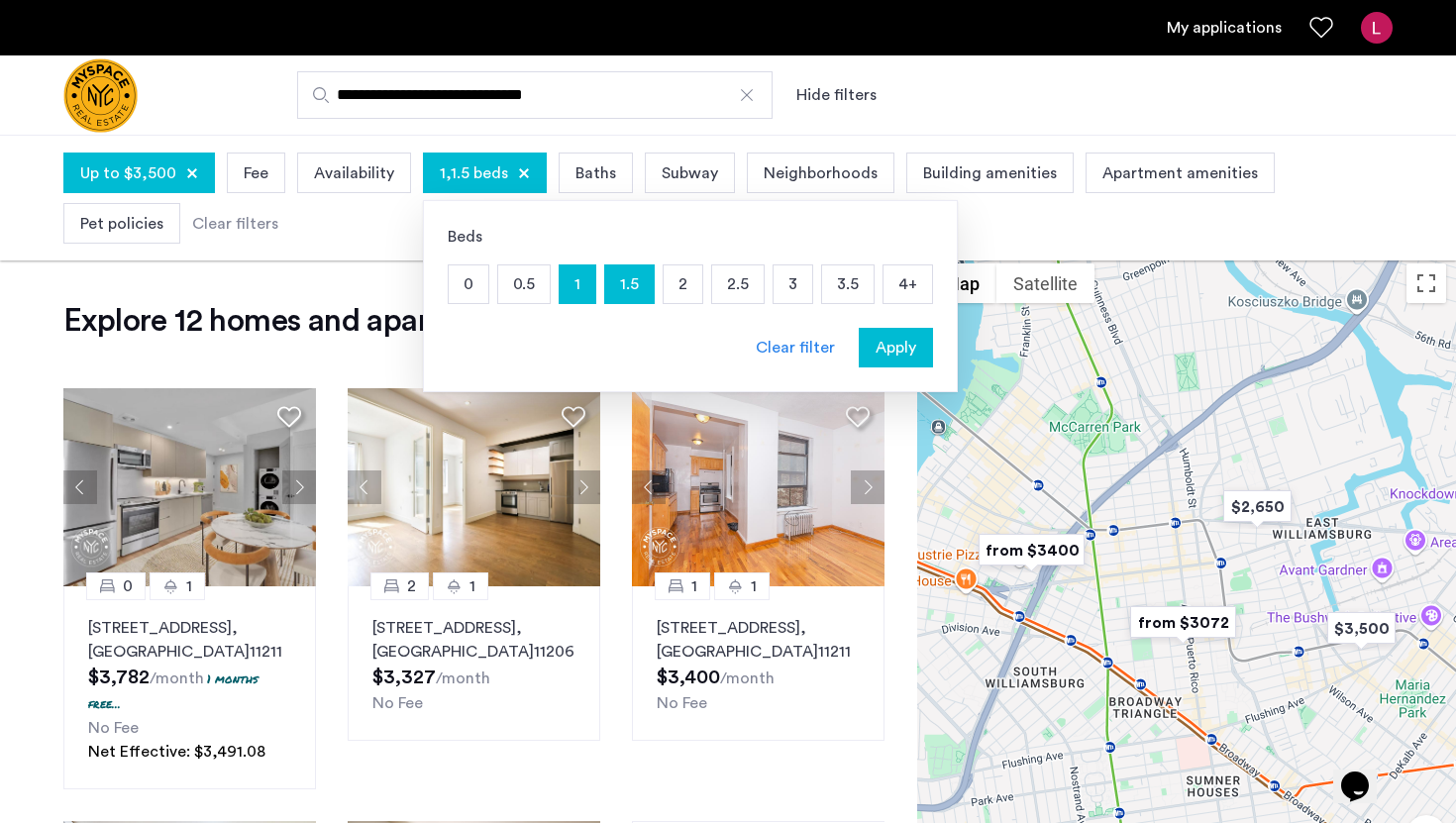 click on "2" at bounding box center (682, 284) 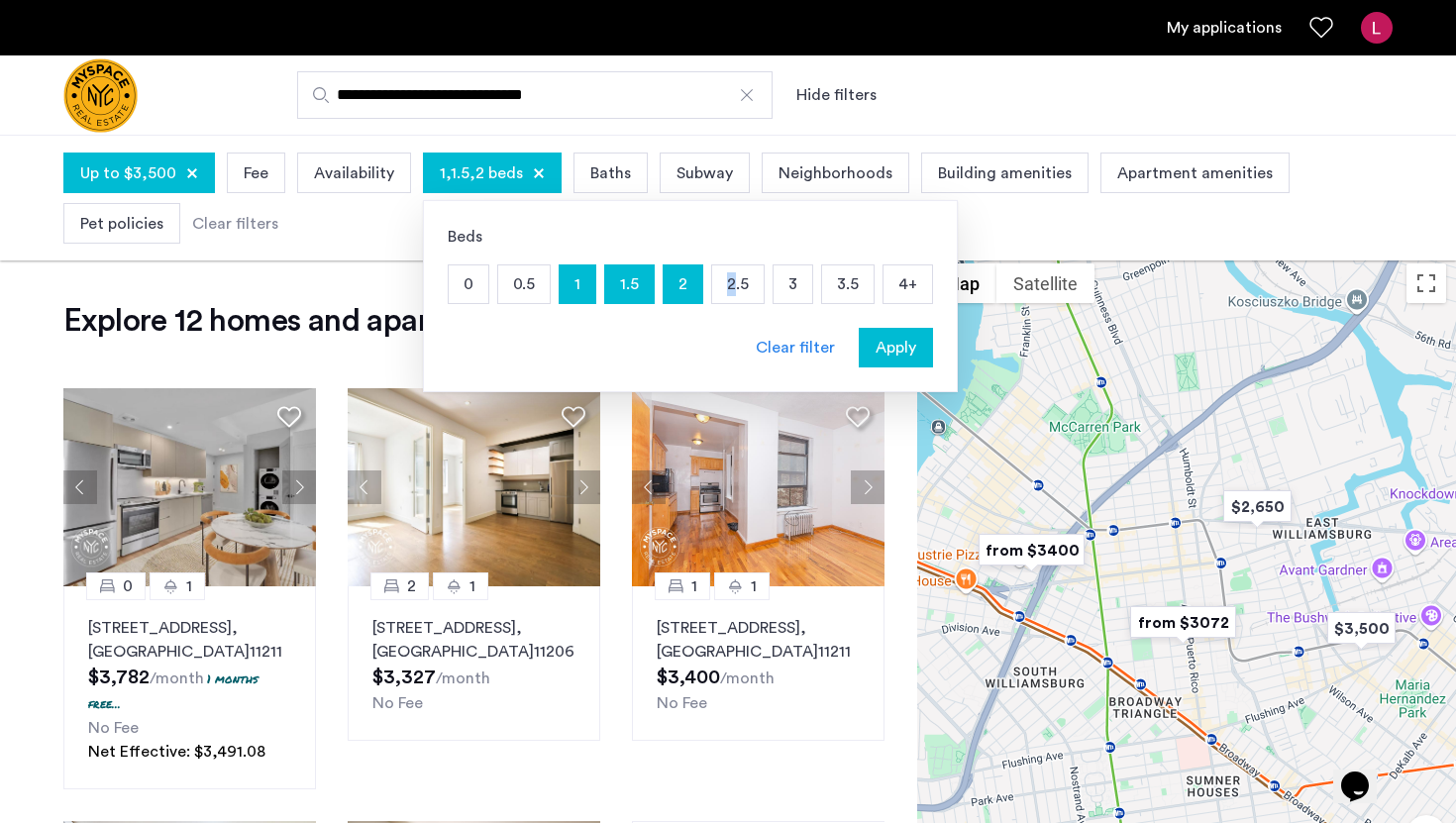 click on "2.5" at bounding box center (738, 284) 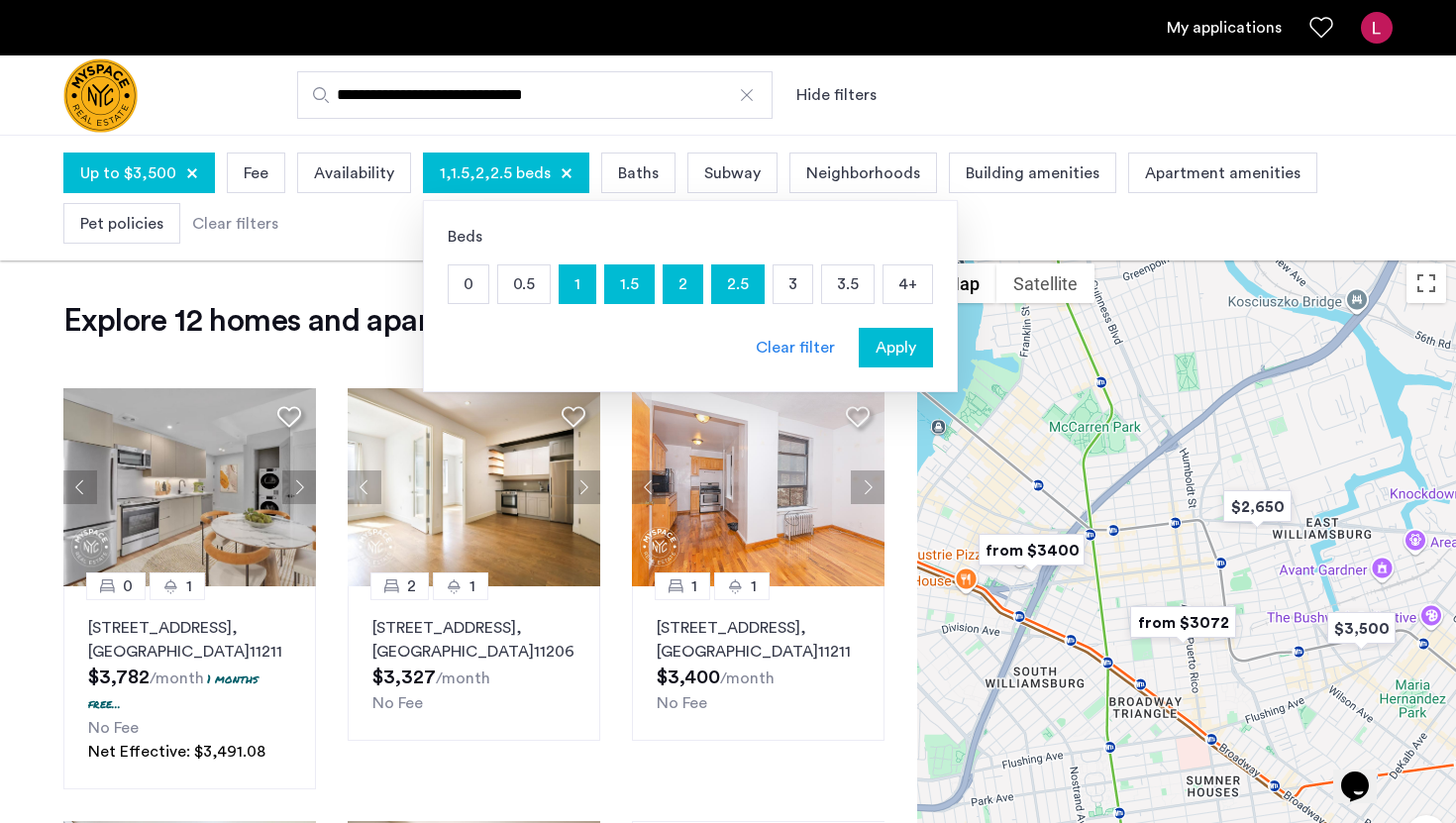 click on "3" at bounding box center [792, 284] 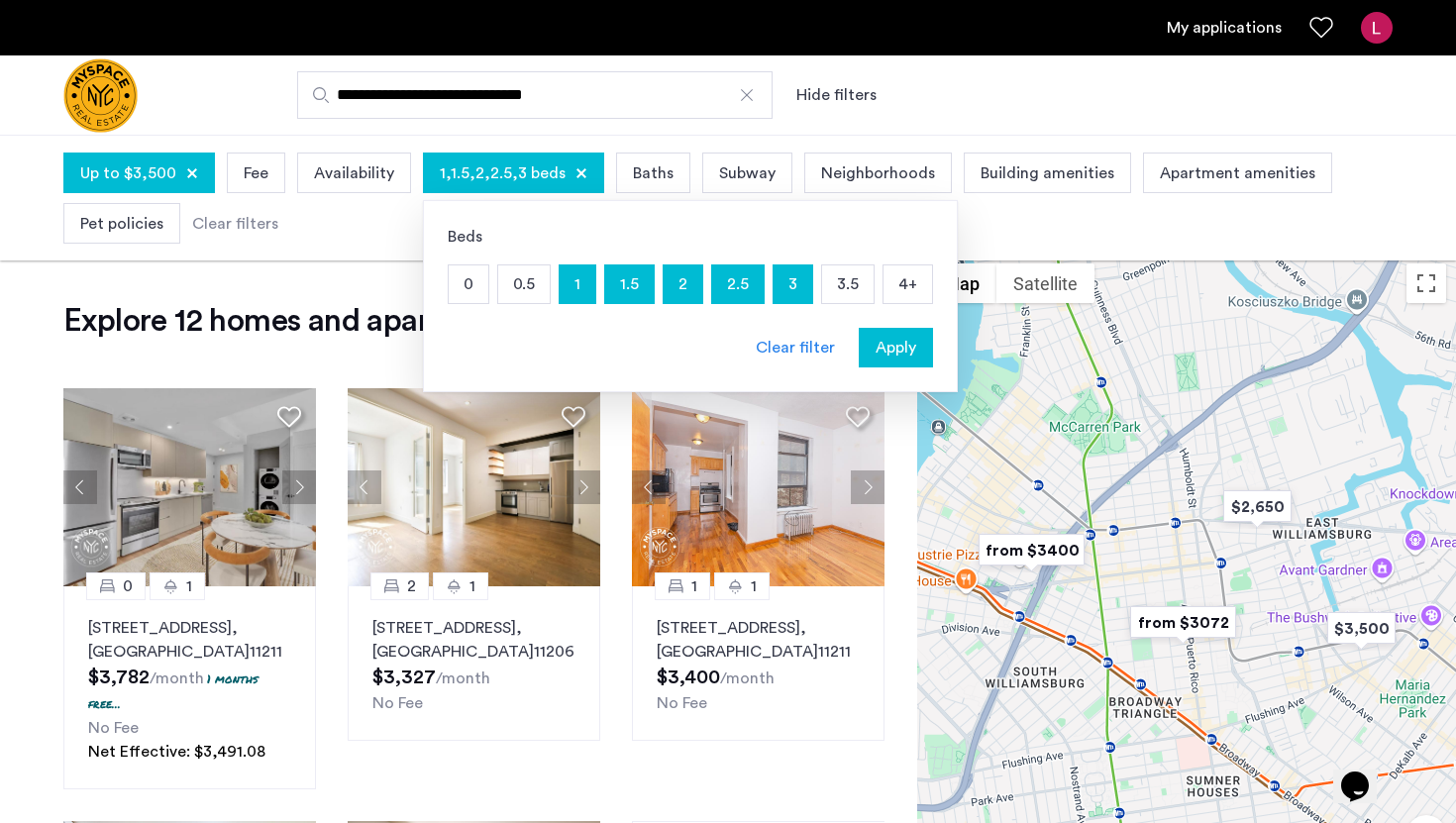 click on "3.5" at bounding box center (848, 284) 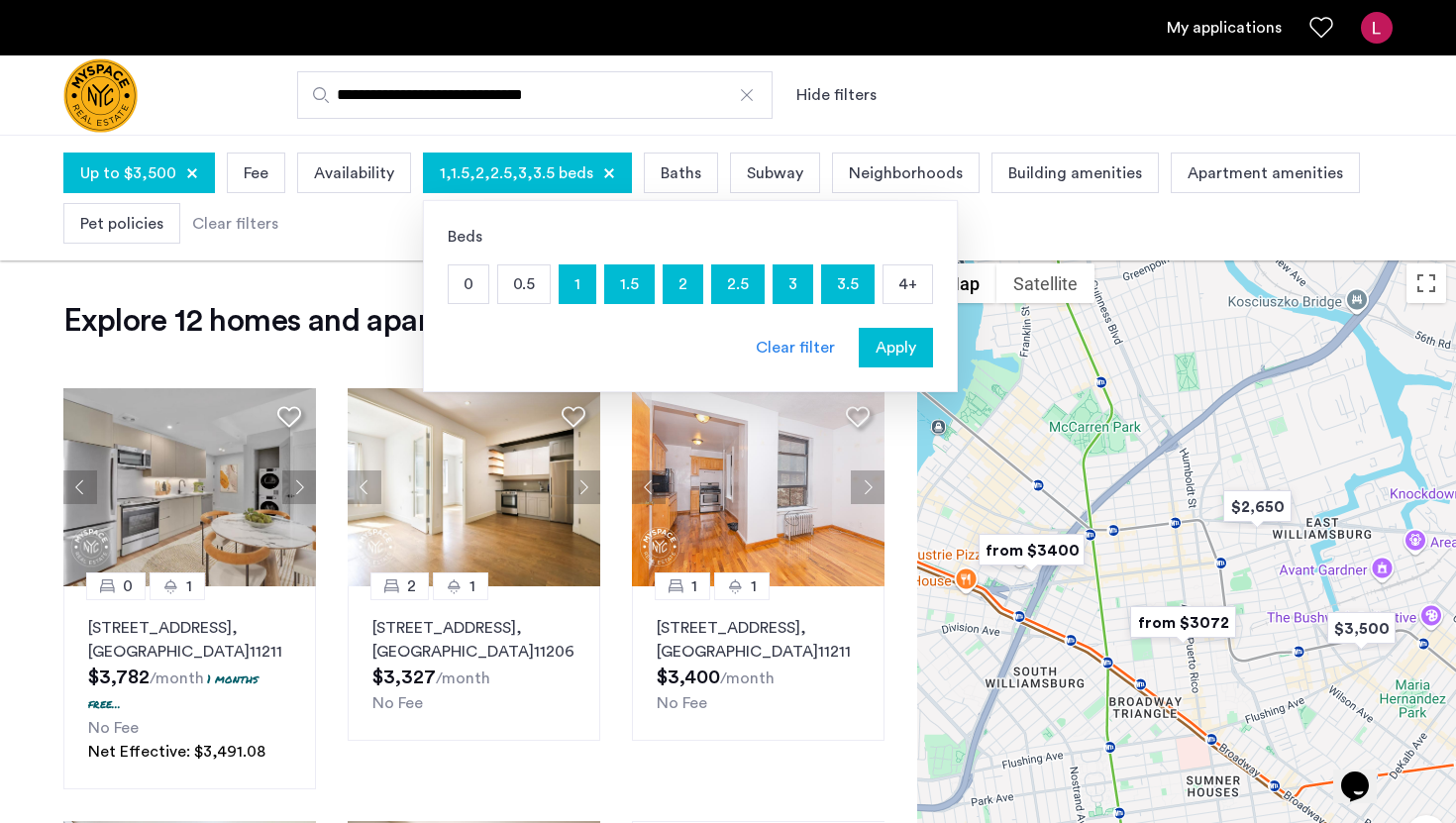 click on "Apply" at bounding box center [895, 348] 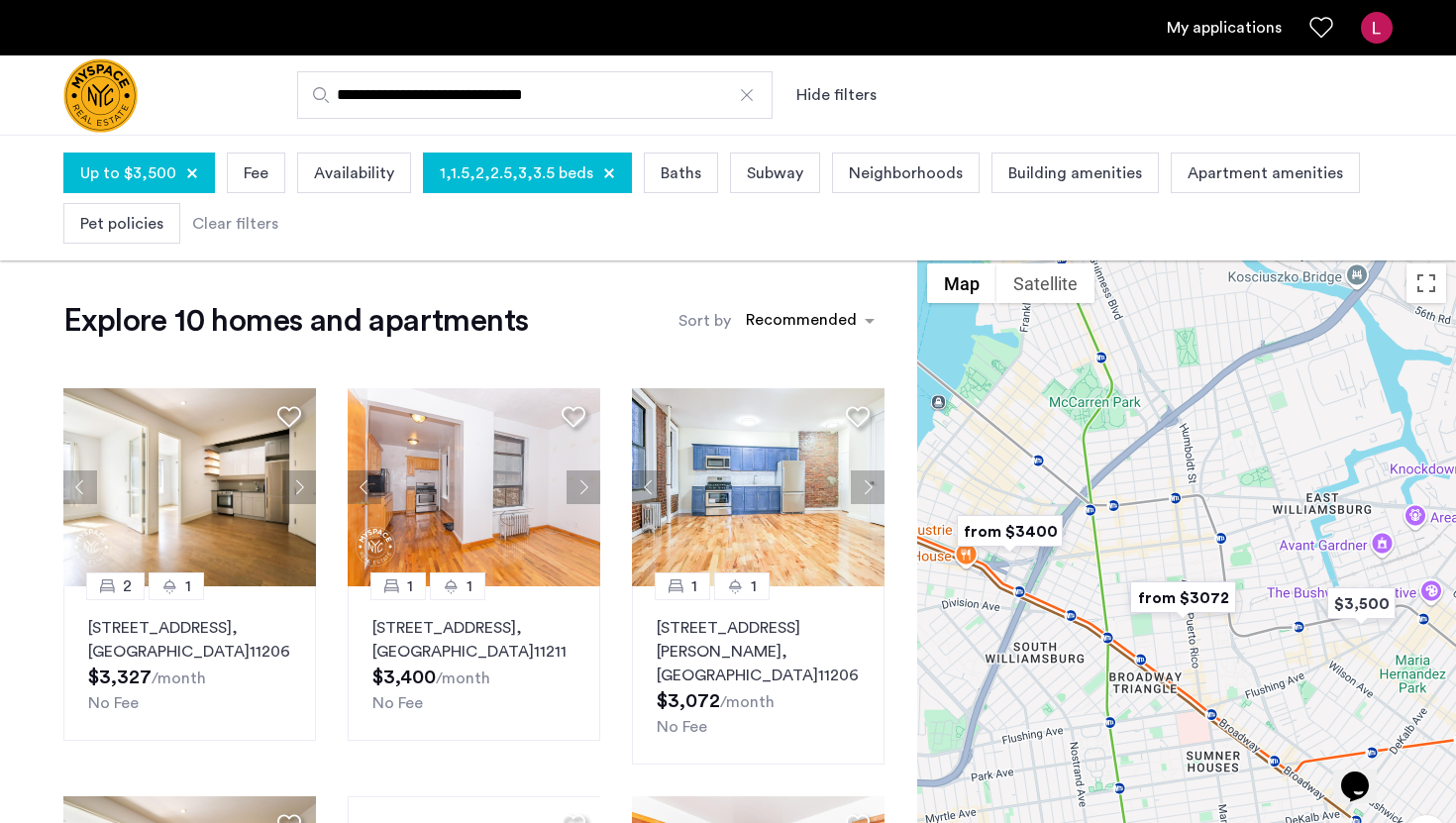 click on "Pet policies" at bounding box center [122, 224] 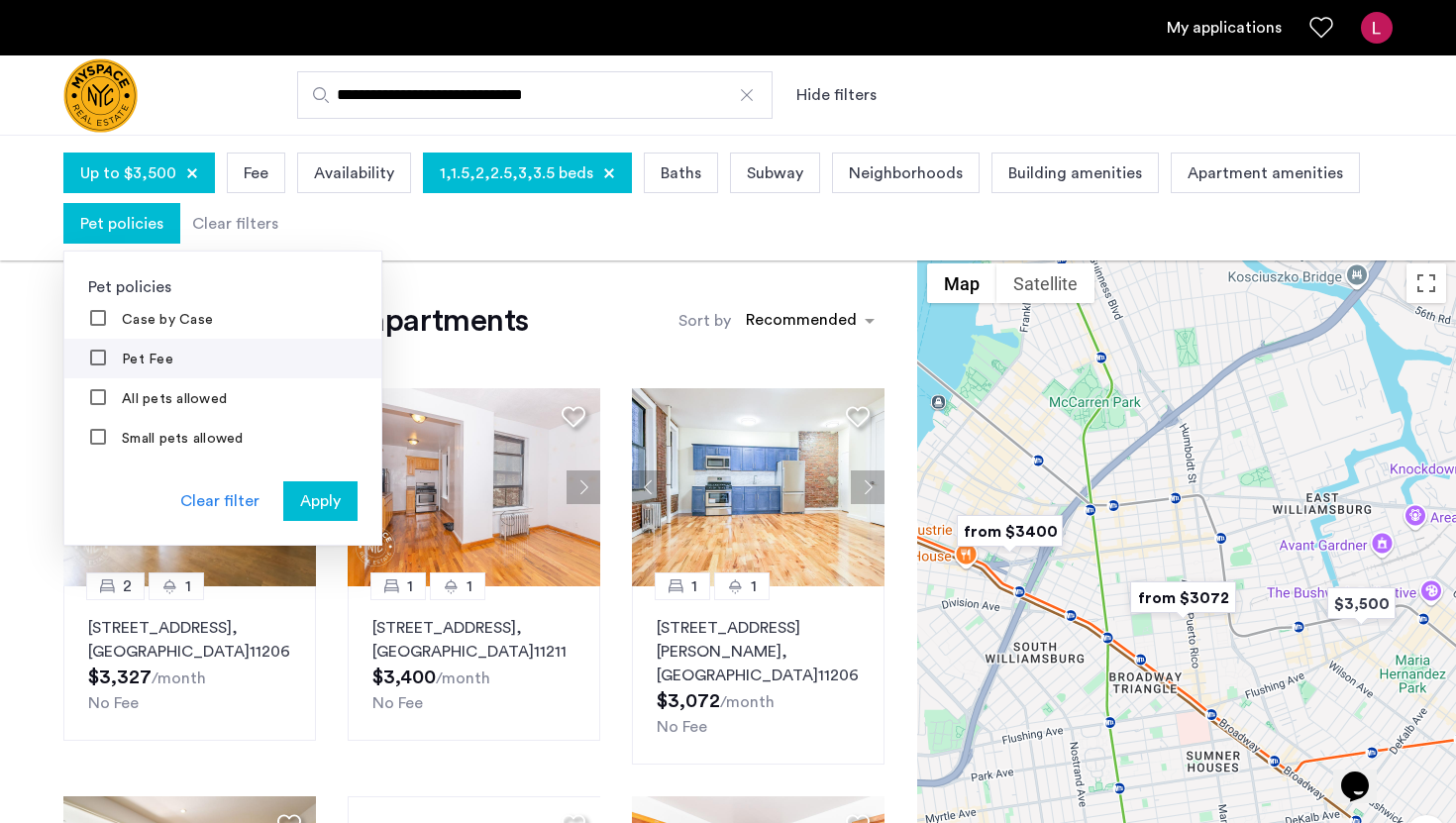 click on "Pet Fee" at bounding box center (146, 360) 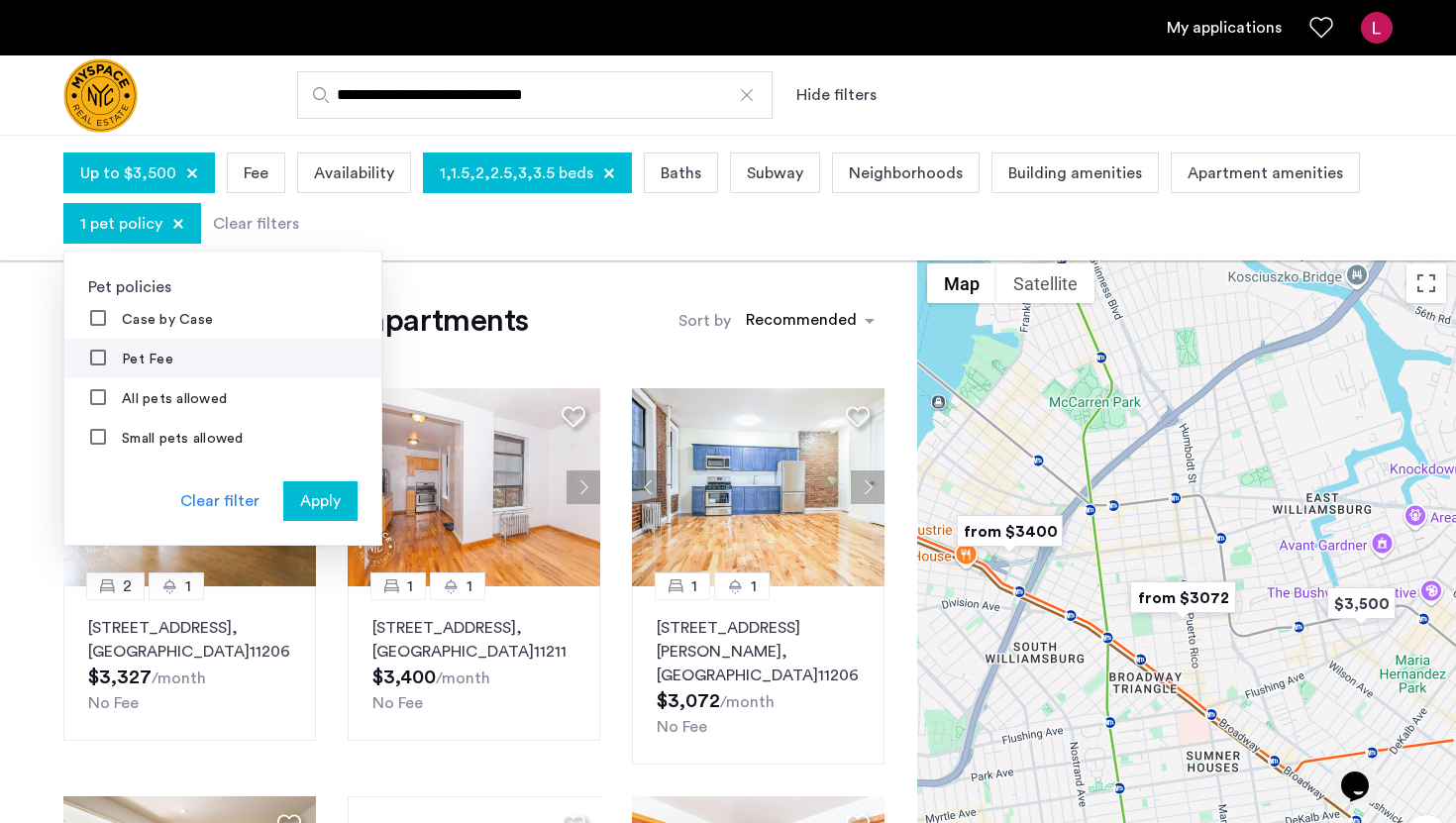 click on "Pet Fee" at bounding box center (146, 360) 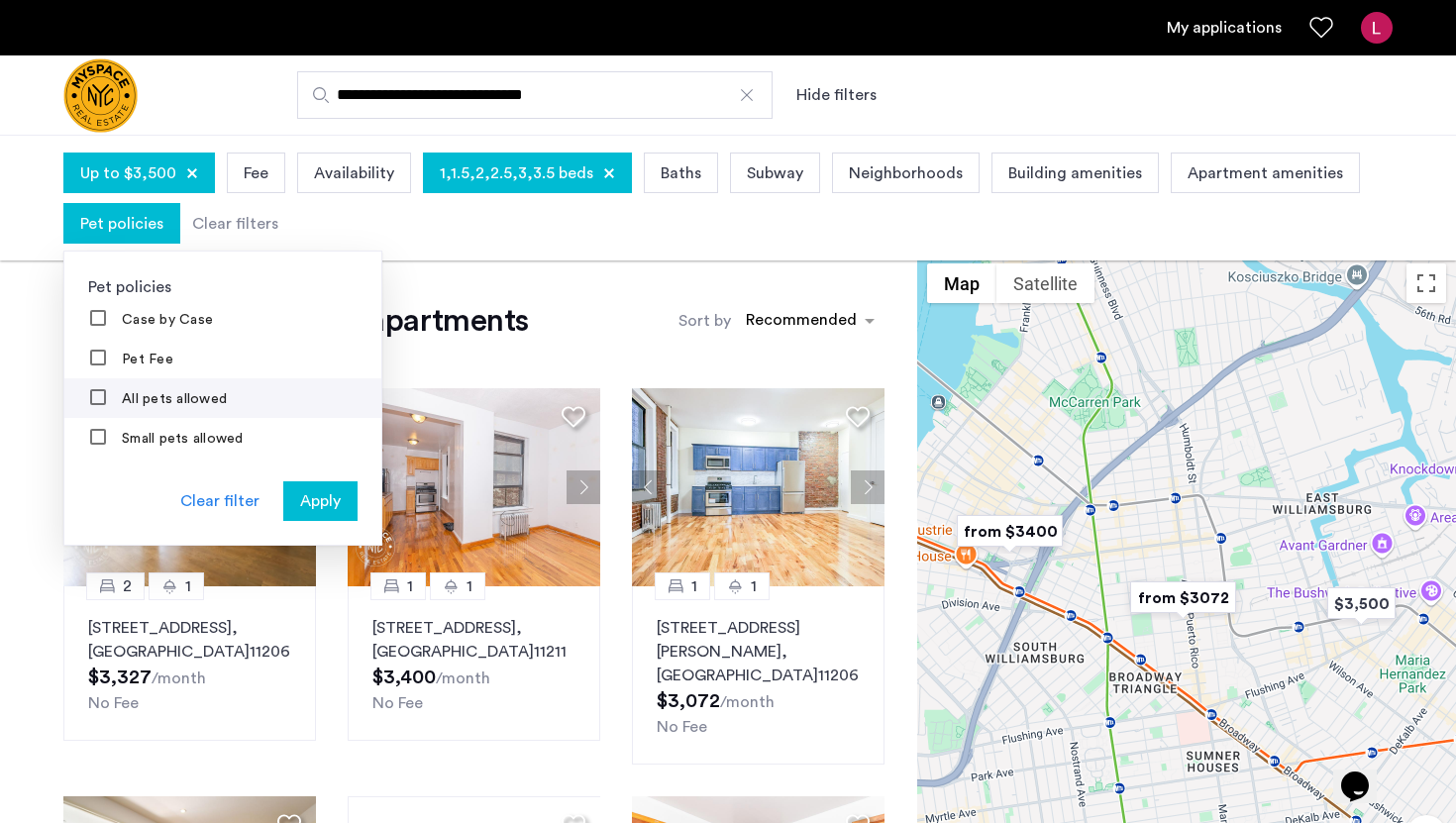 click on "All pets allowed" at bounding box center (172, 399) 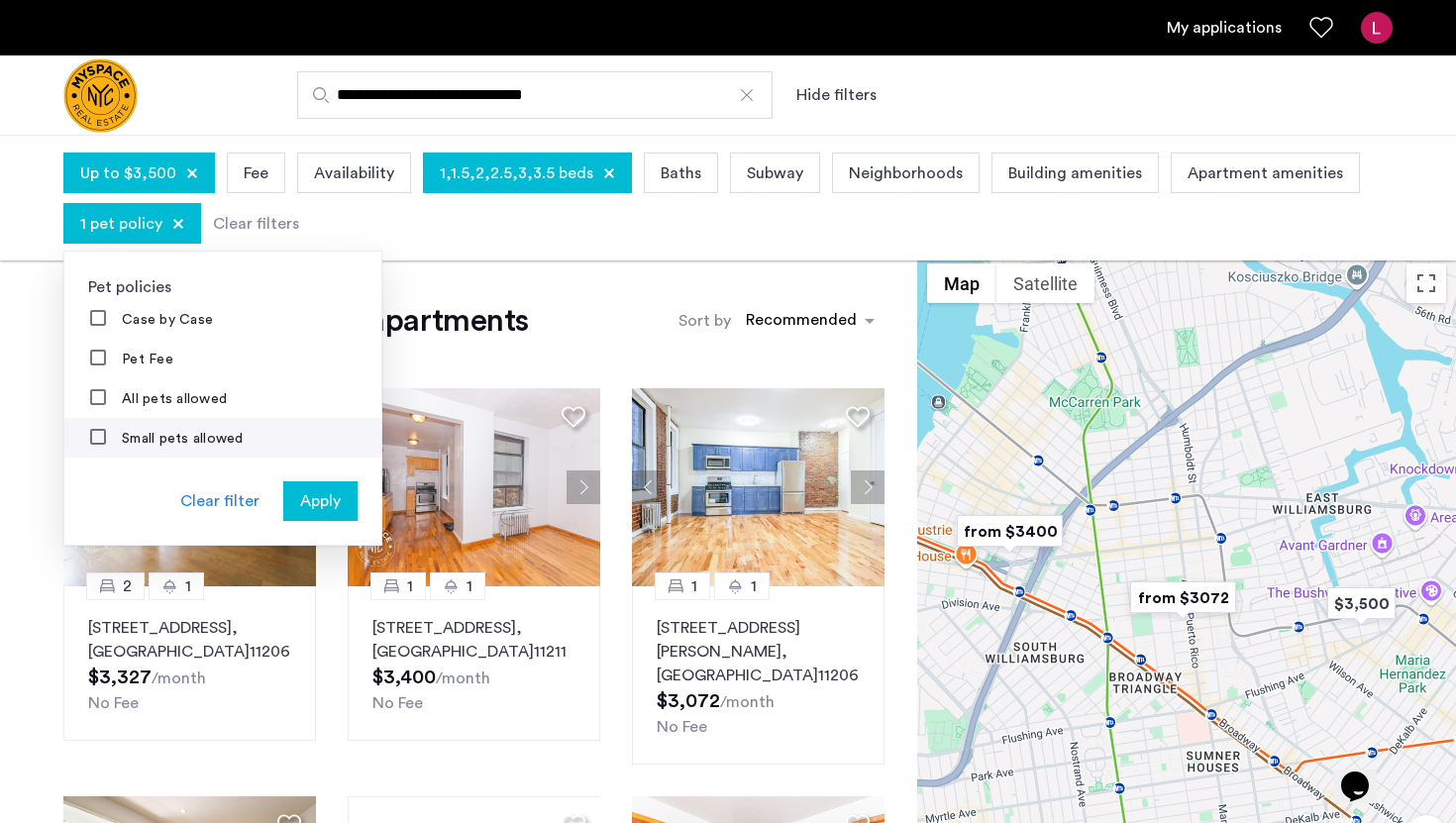 click on "Small pets allowed" at bounding box center [180, 439] 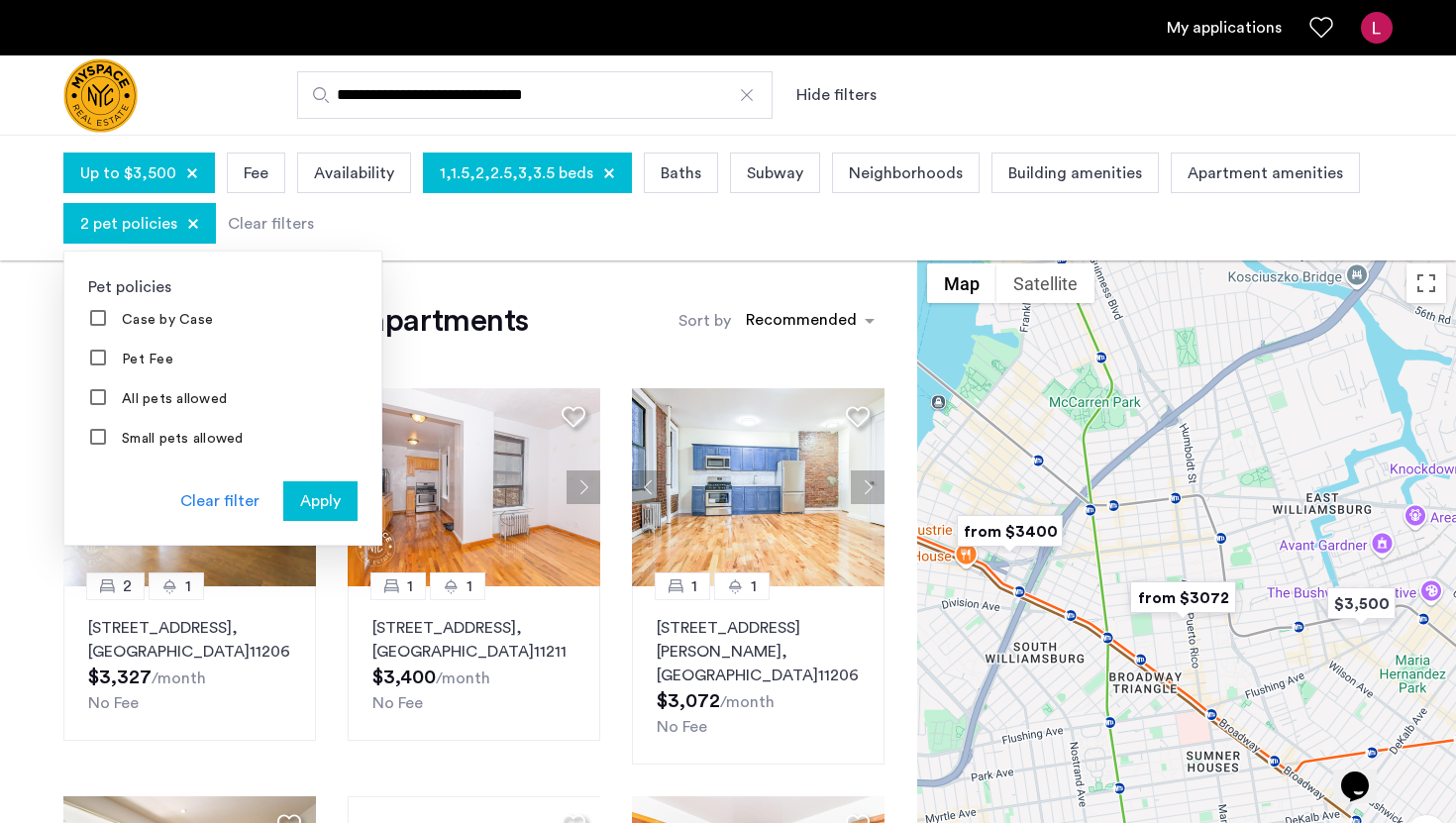 click on "Apply" at bounding box center [320, 501] 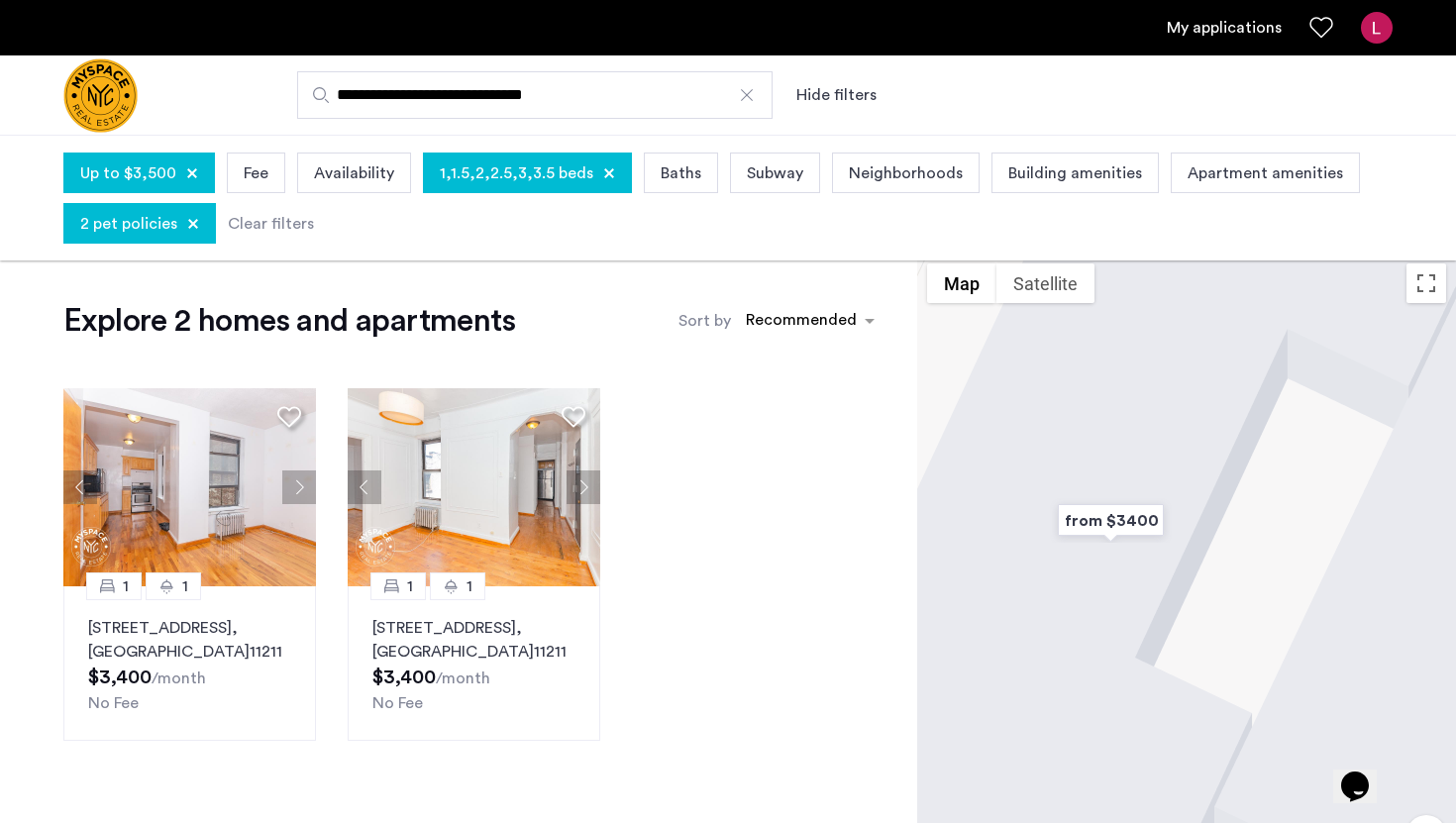drag, startPoint x: 1227, startPoint y: 538, endPoint x: 1164, endPoint y: 492, distance: 78.00641 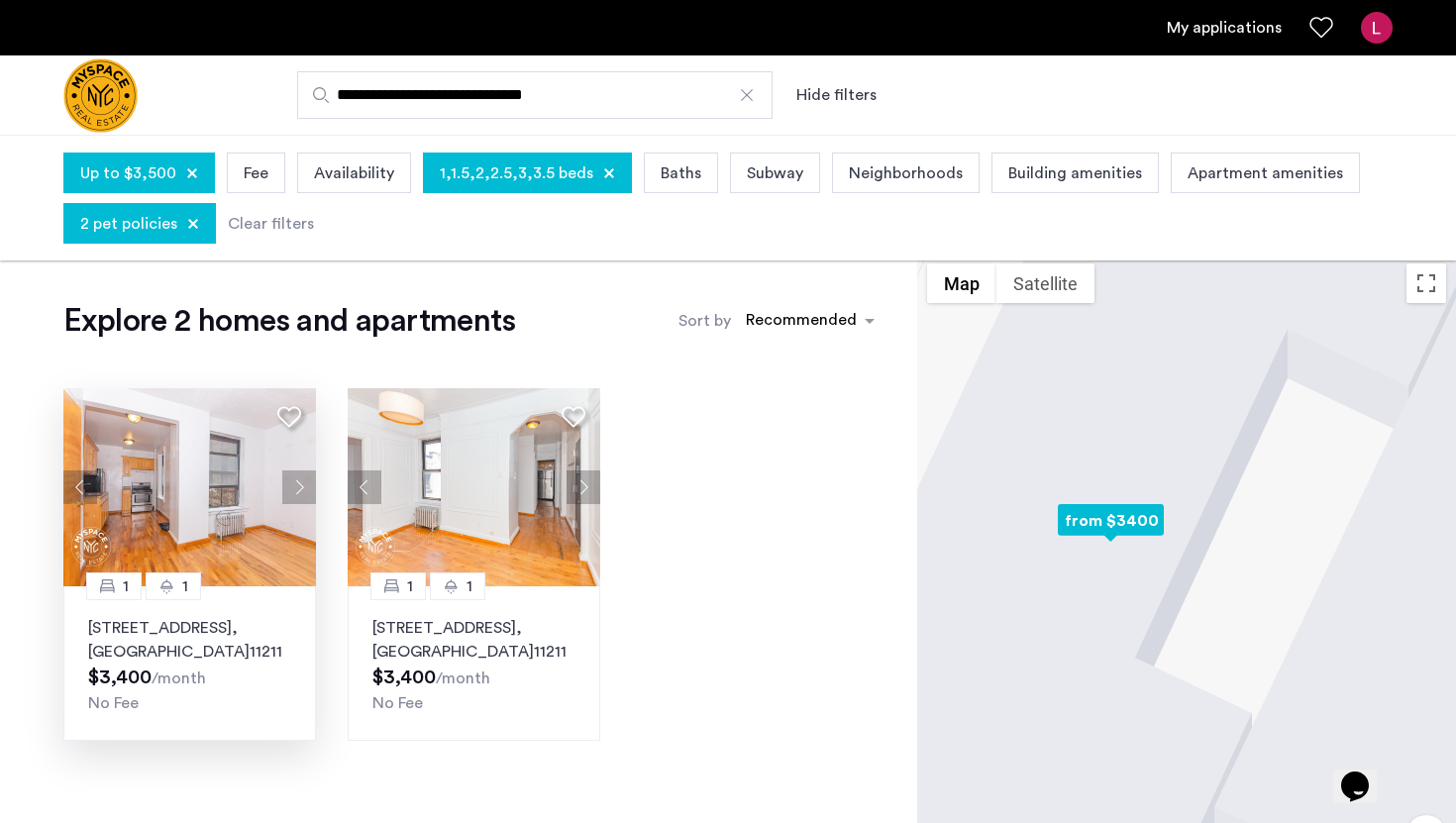 click 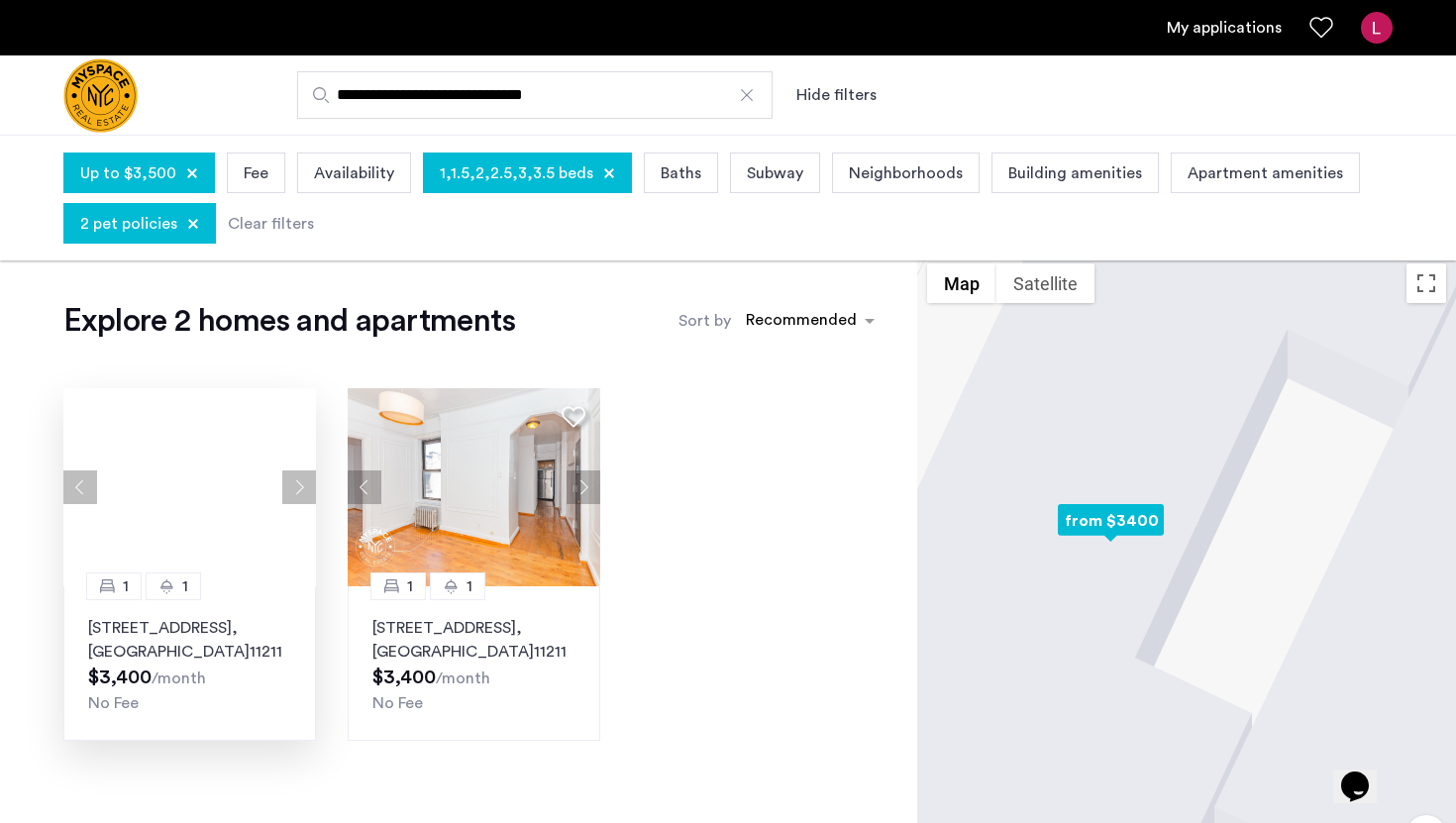 click 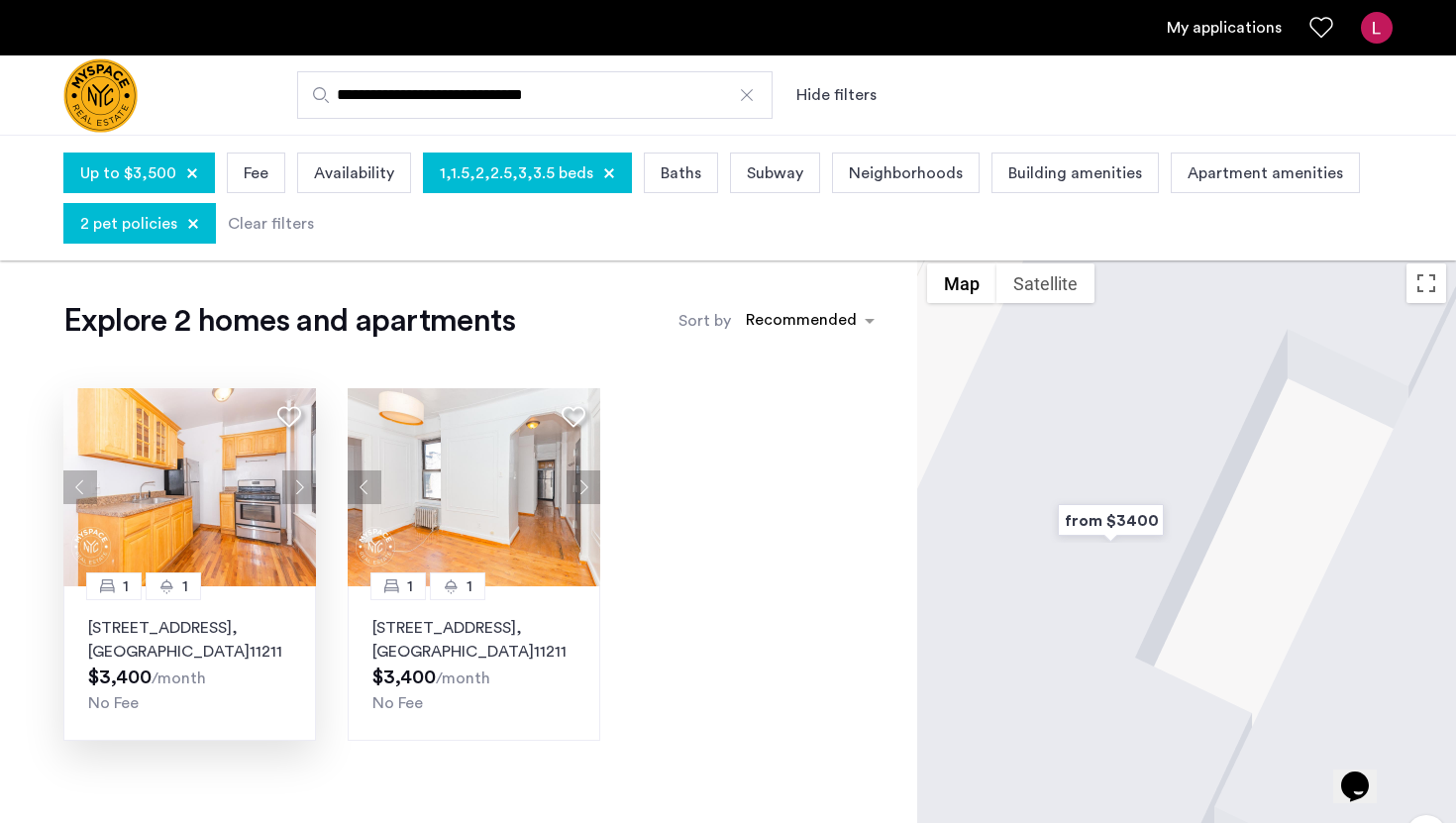 click at bounding box center [1187, 601] 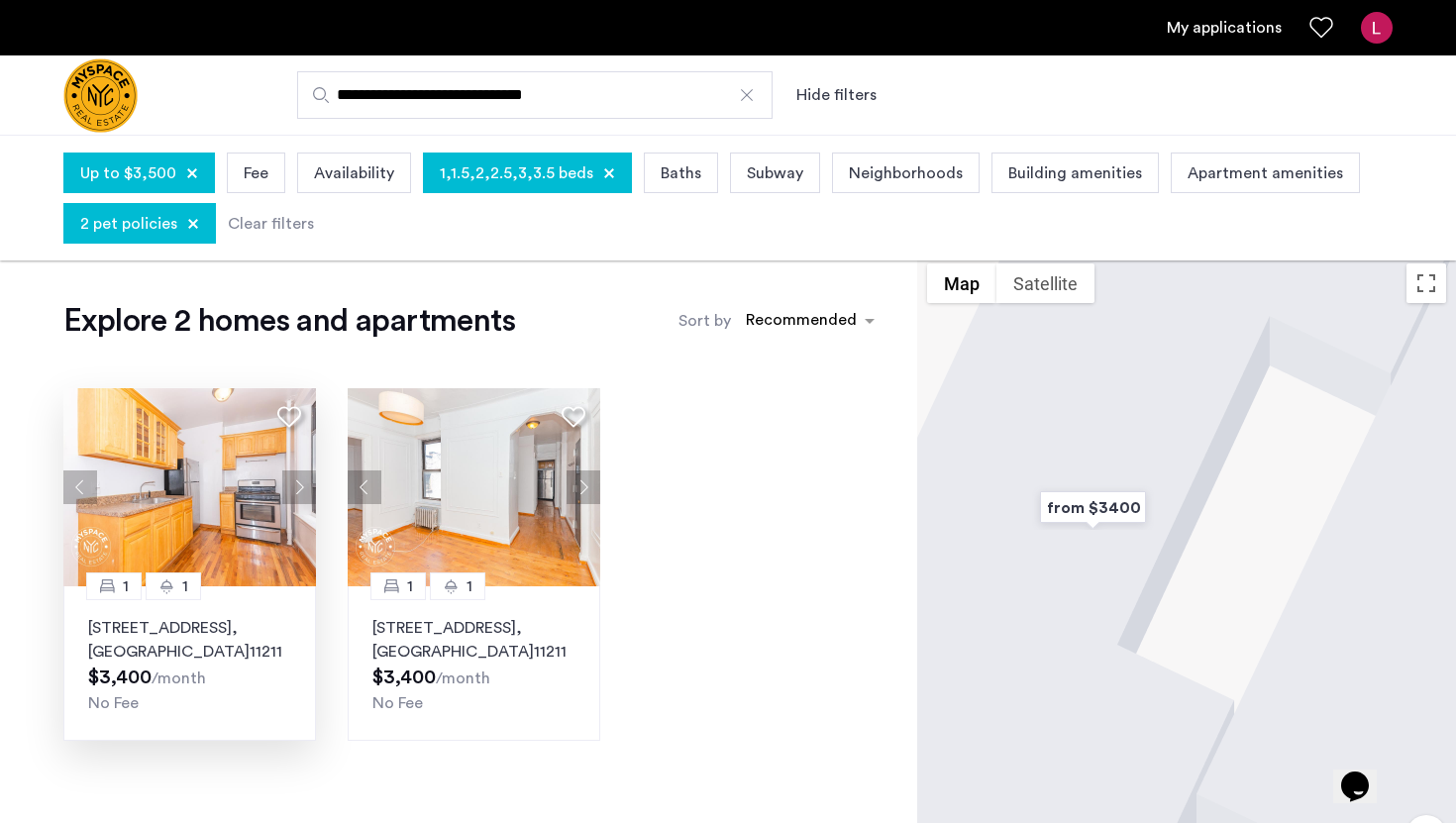 click at bounding box center [747, 95] 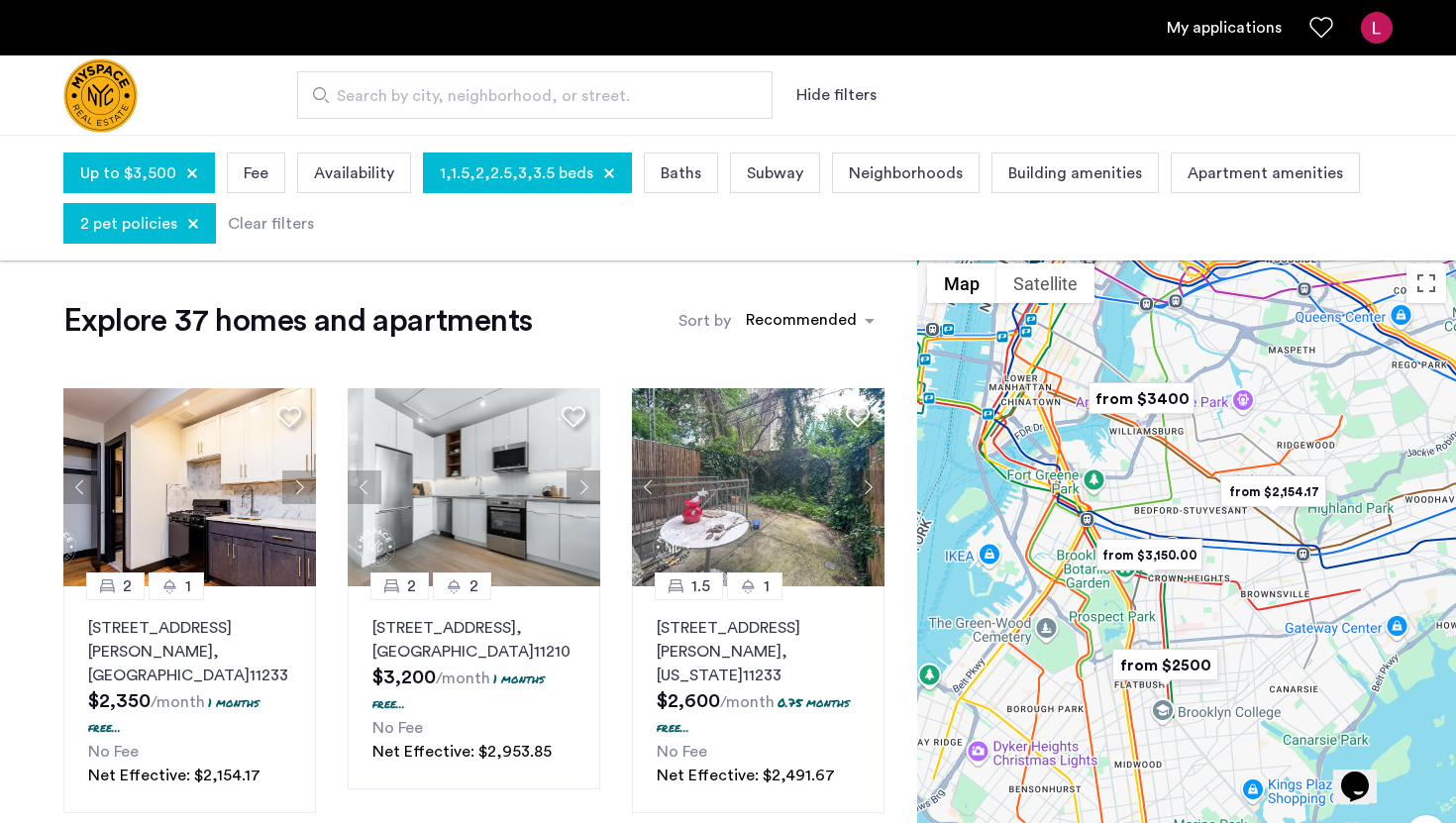 drag, startPoint x: 1146, startPoint y: 454, endPoint x: 1173, endPoint y: 504, distance: 56.824291 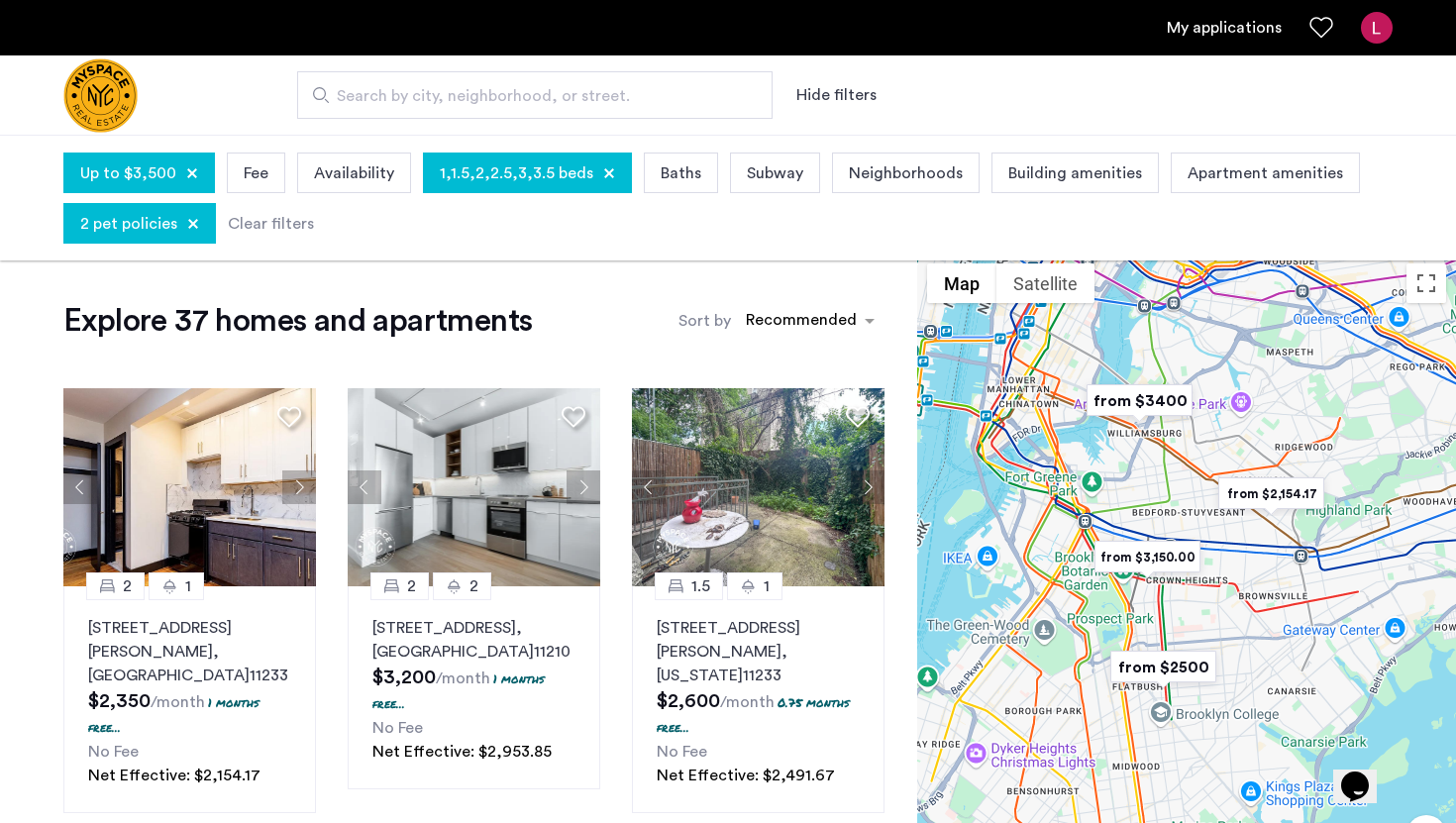 click at bounding box center [1187, 601] 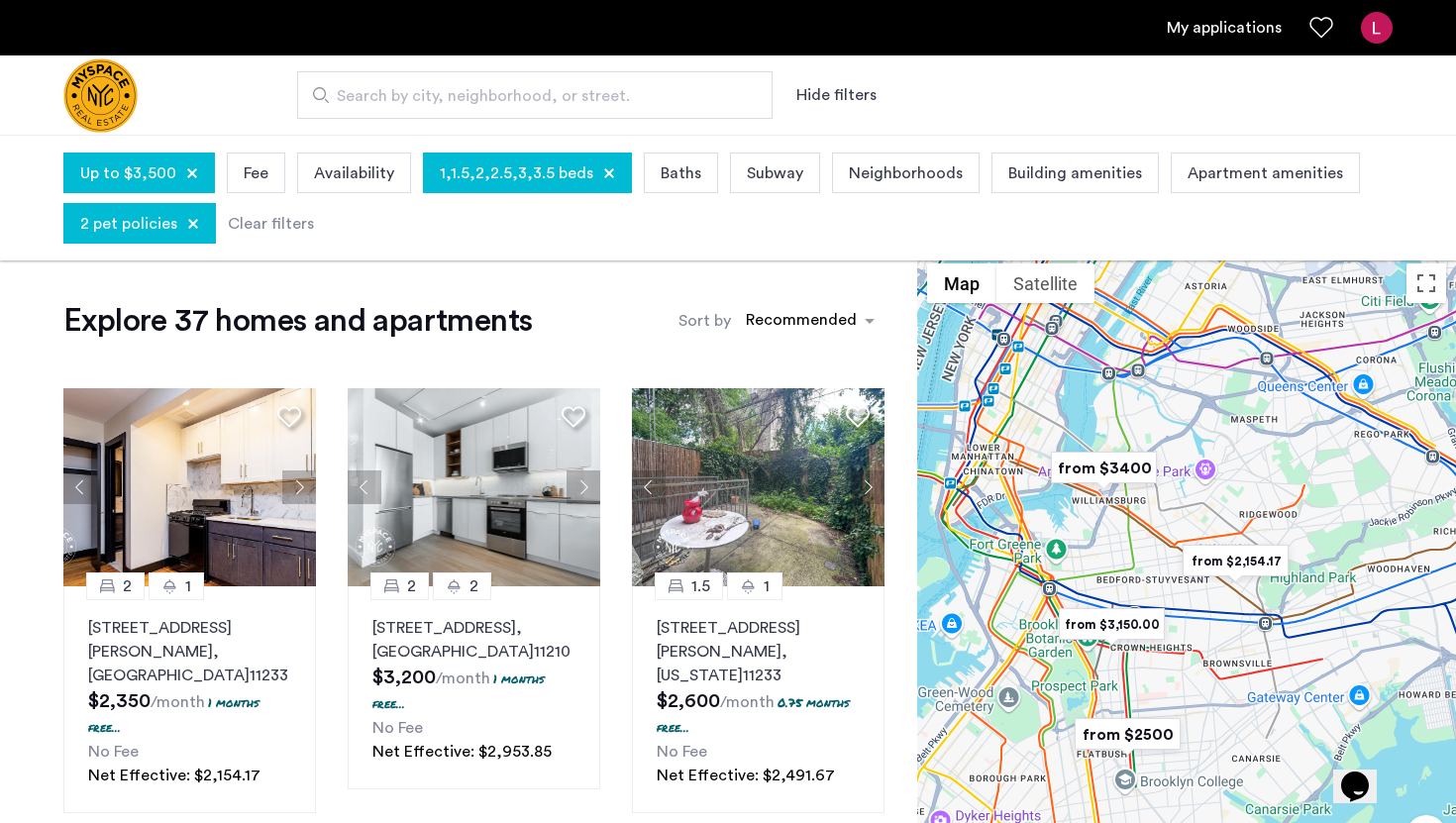 drag, startPoint x: 1120, startPoint y: 470, endPoint x: 1083, endPoint y: 536, distance: 75.66373 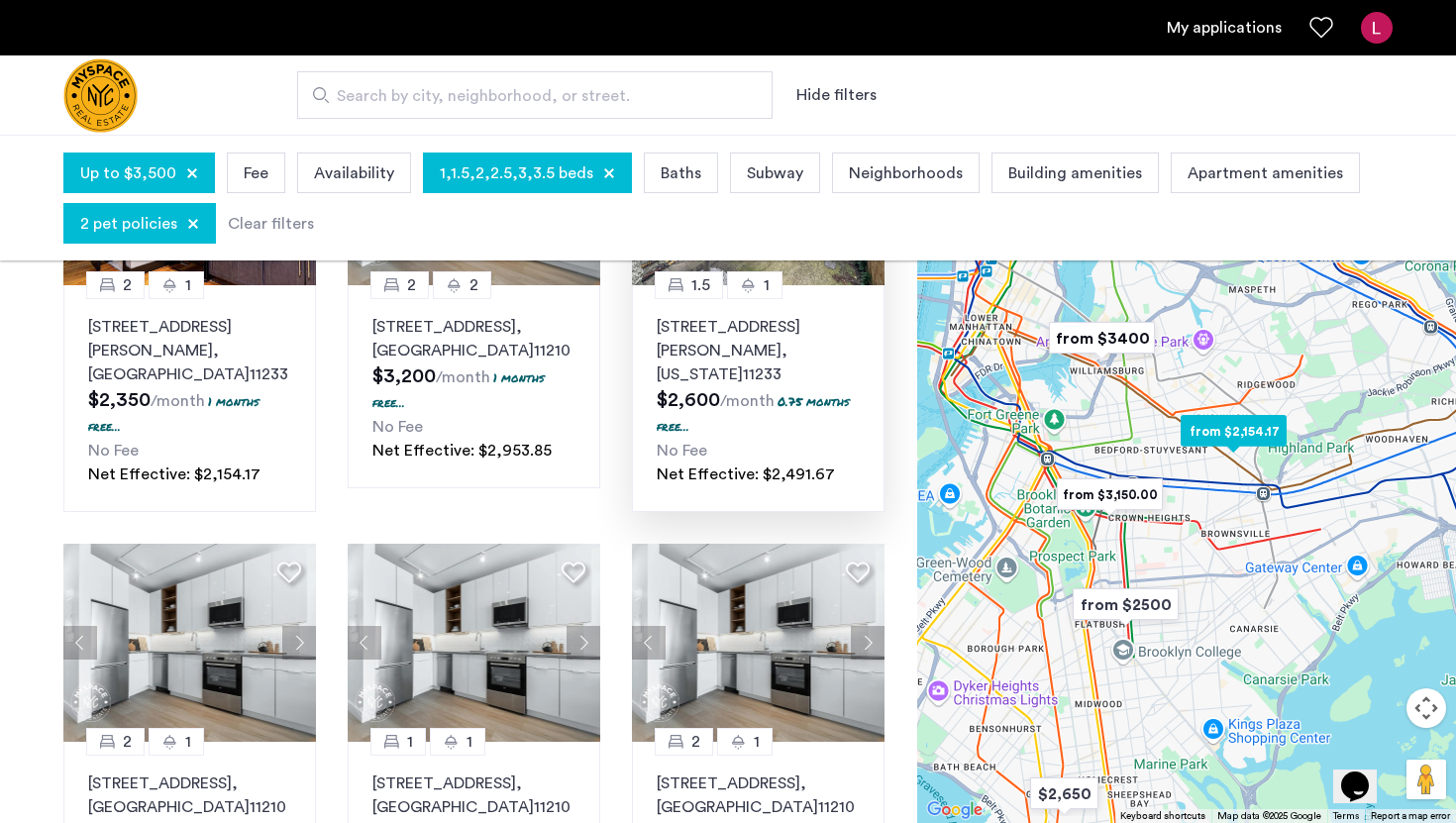 scroll, scrollTop: 334, scrollLeft: 0, axis: vertical 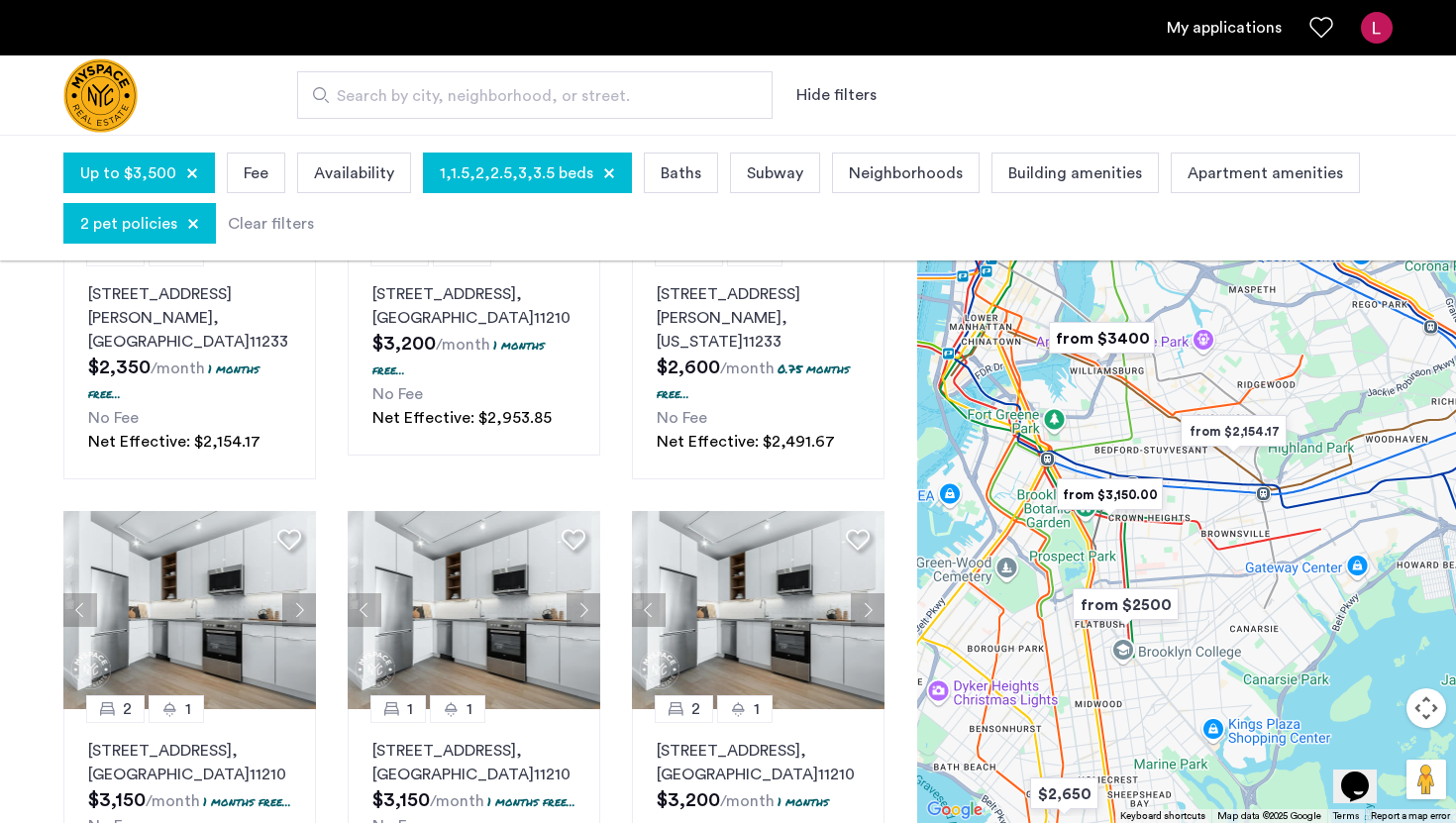 click at bounding box center [1101, 338] 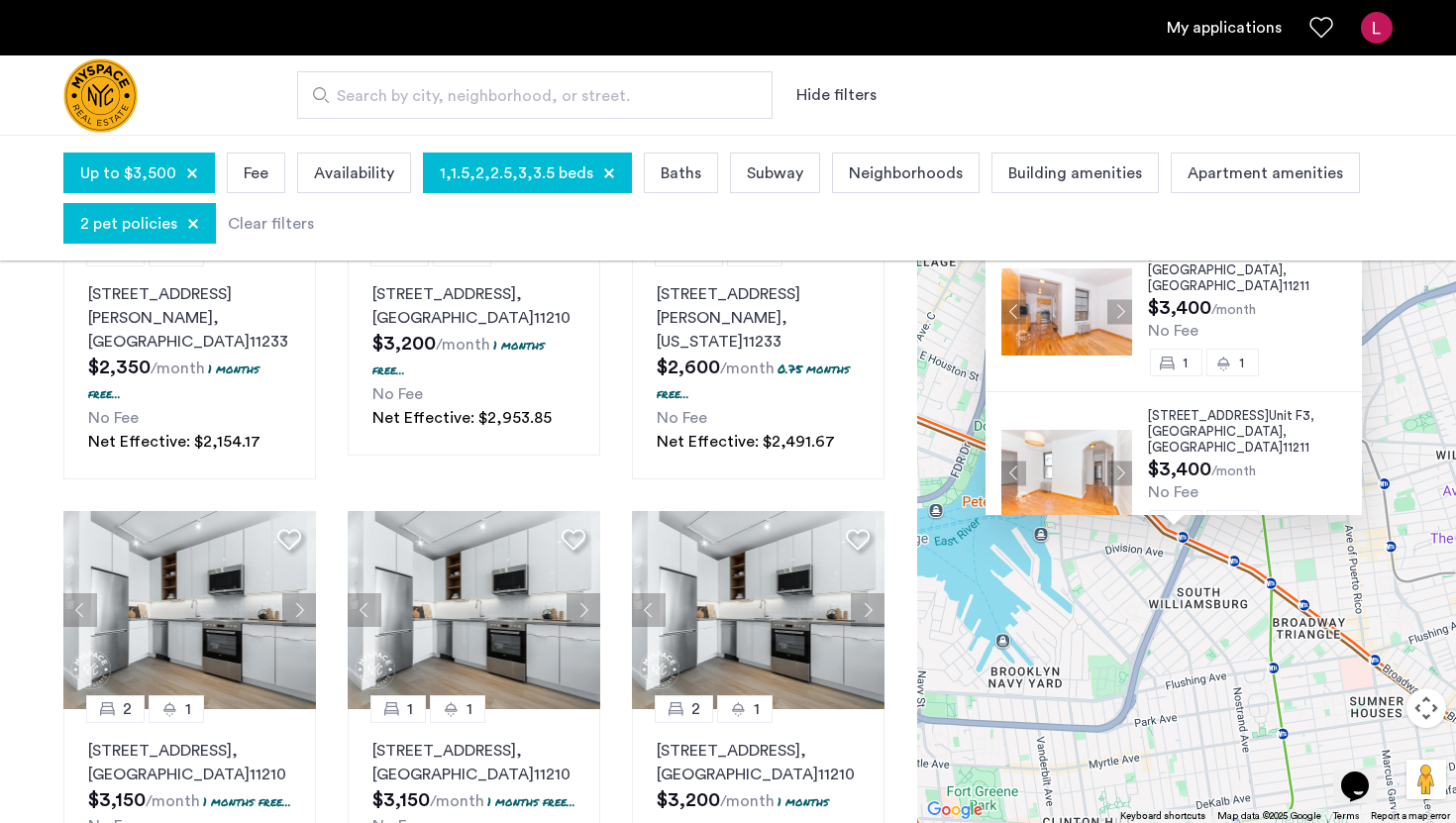 click on "228 S 3rd St,  Unit F1,  Brooklyn , NY  11211 $3,400  /month No Fee 1 1 228 S 3rd St,  Unit F3,  Brooklyn , NY  11211 $3,400  /month No Fee 1 1" at bounding box center [1187, 474] 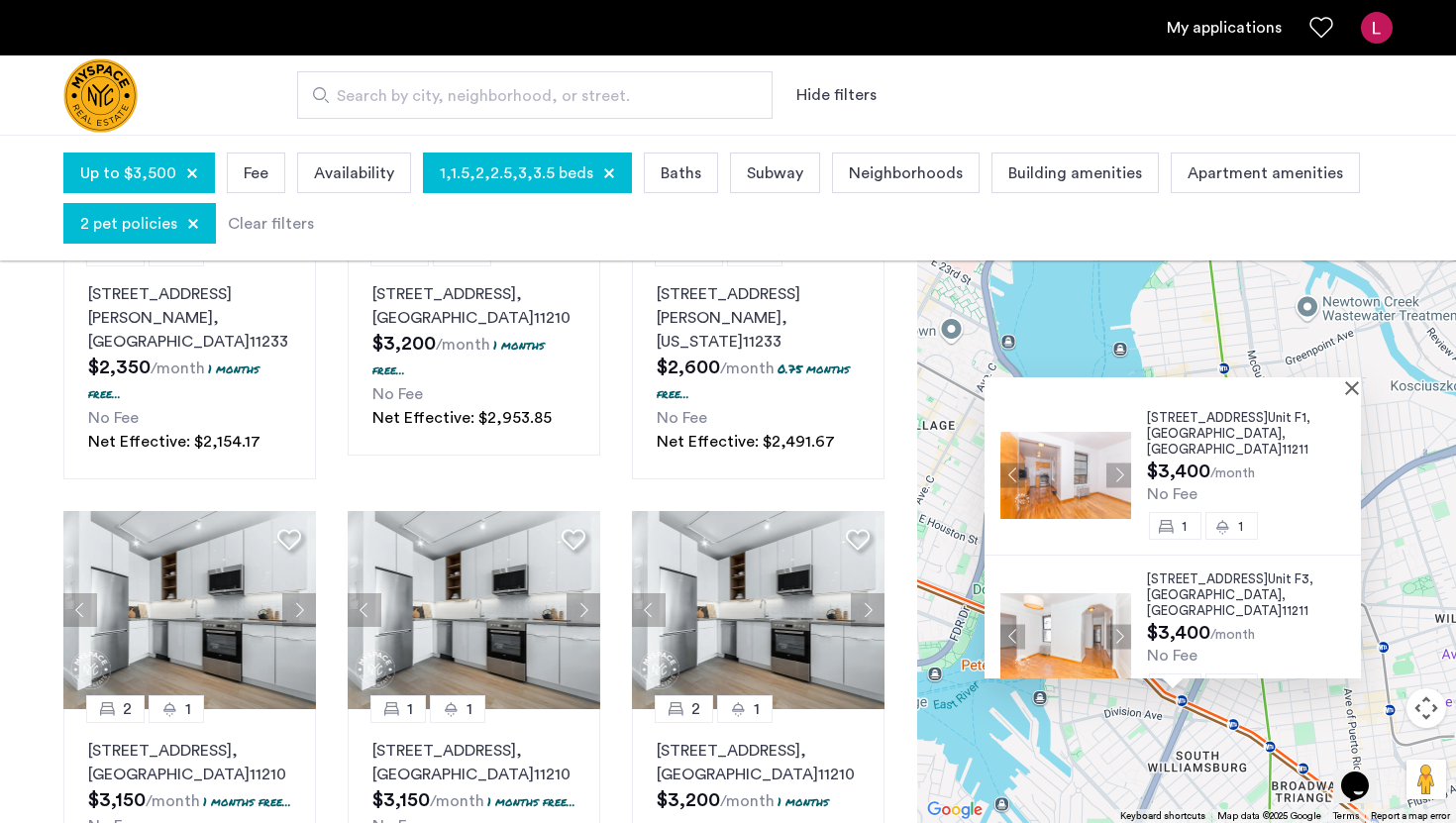 drag, startPoint x: 1229, startPoint y: 623, endPoint x: 1226, endPoint y: 785, distance: 162.02778 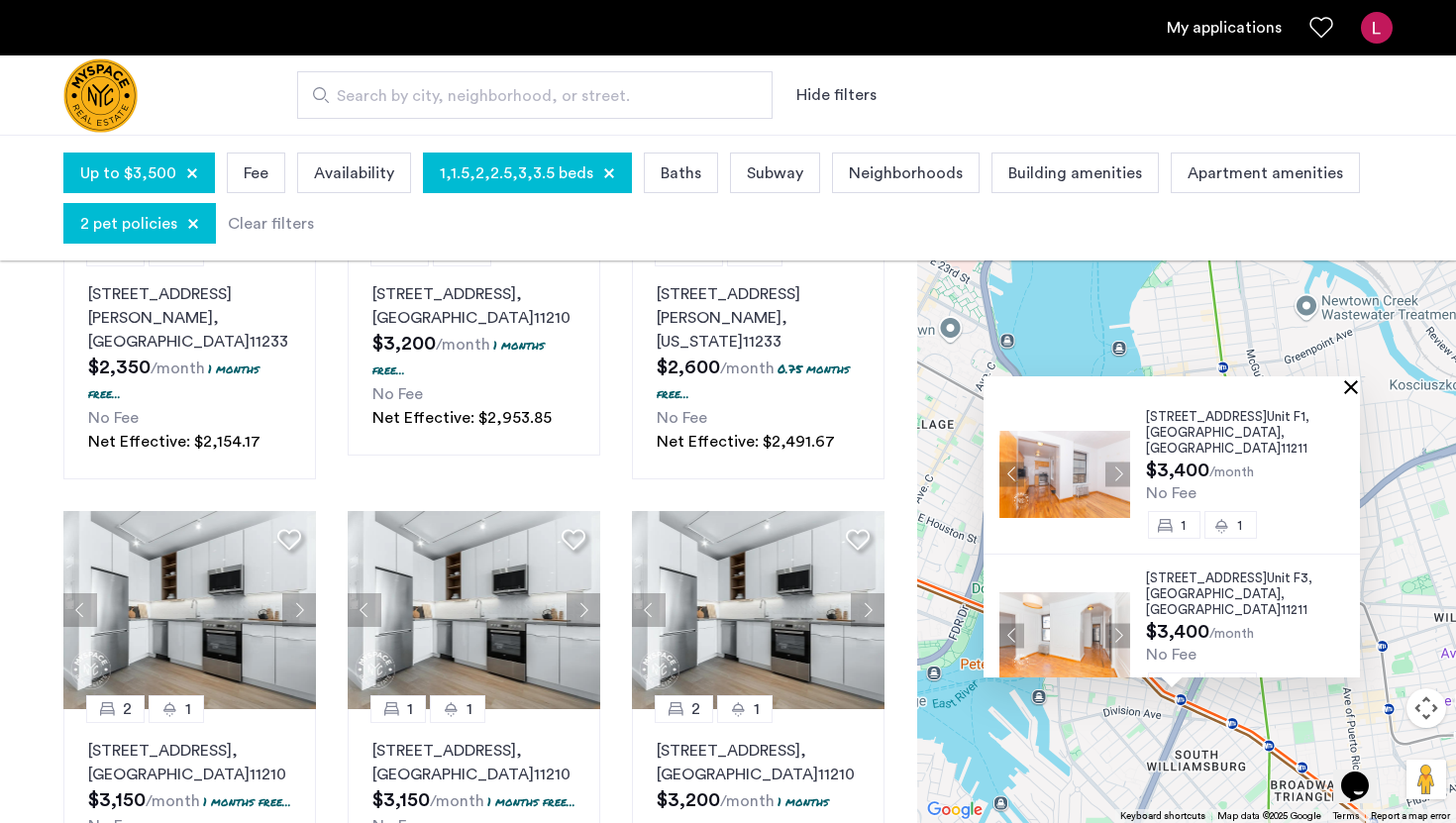click at bounding box center [1355, 386] 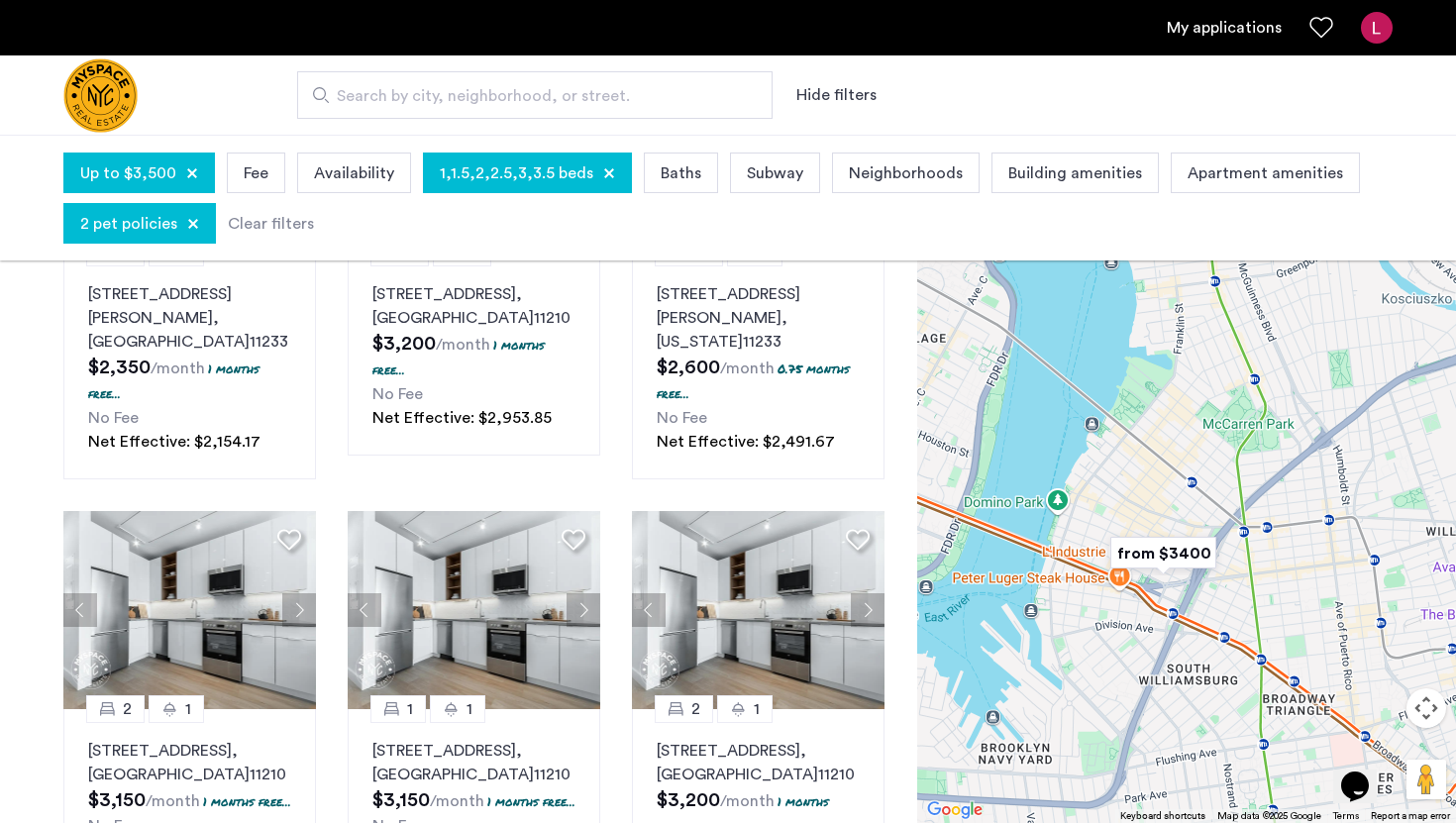 drag, startPoint x: 1180, startPoint y: 734, endPoint x: 1170, endPoint y: 644, distance: 90.5539 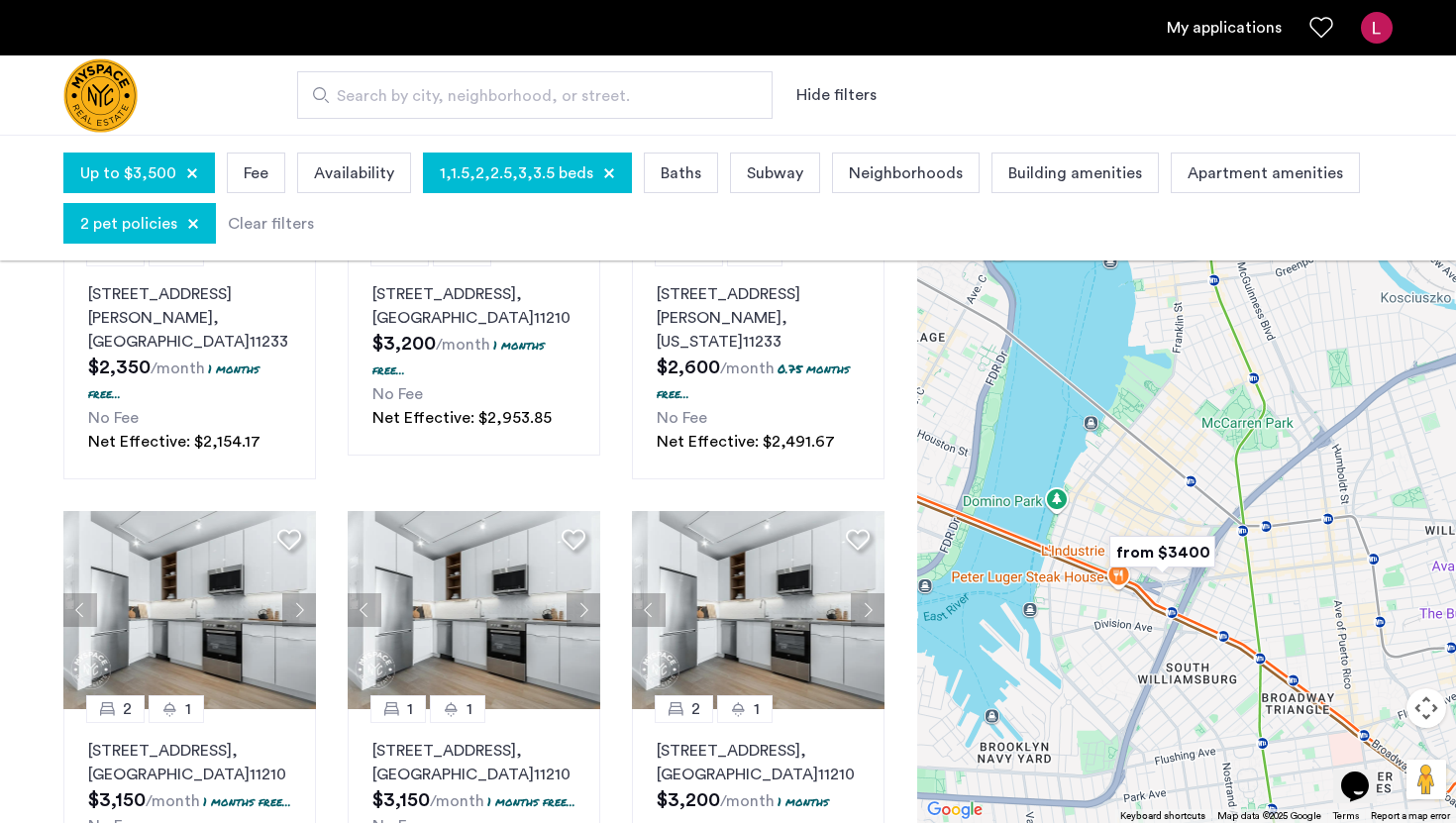 click at bounding box center [193, 224] 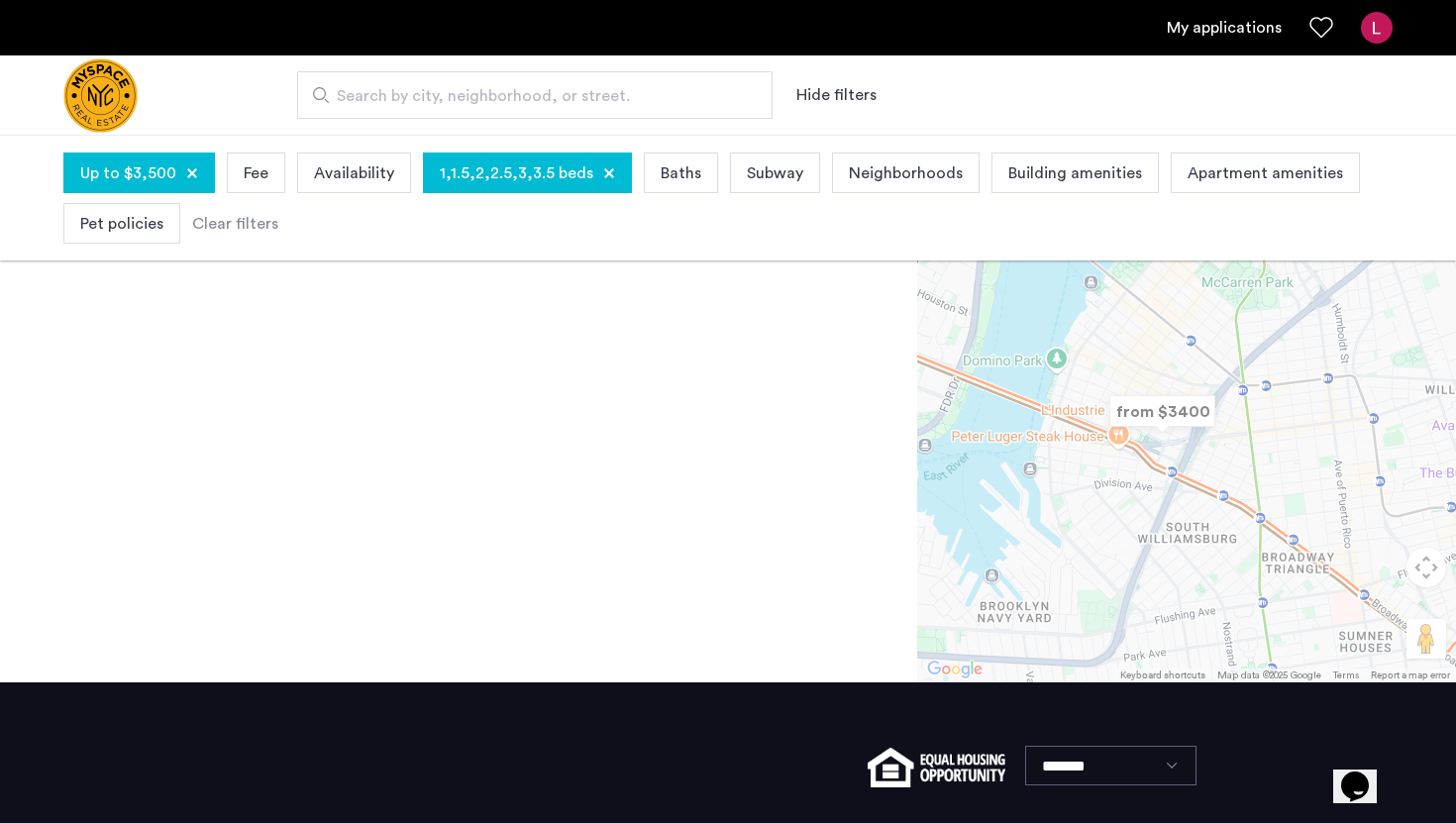 scroll, scrollTop: 0, scrollLeft: 0, axis: both 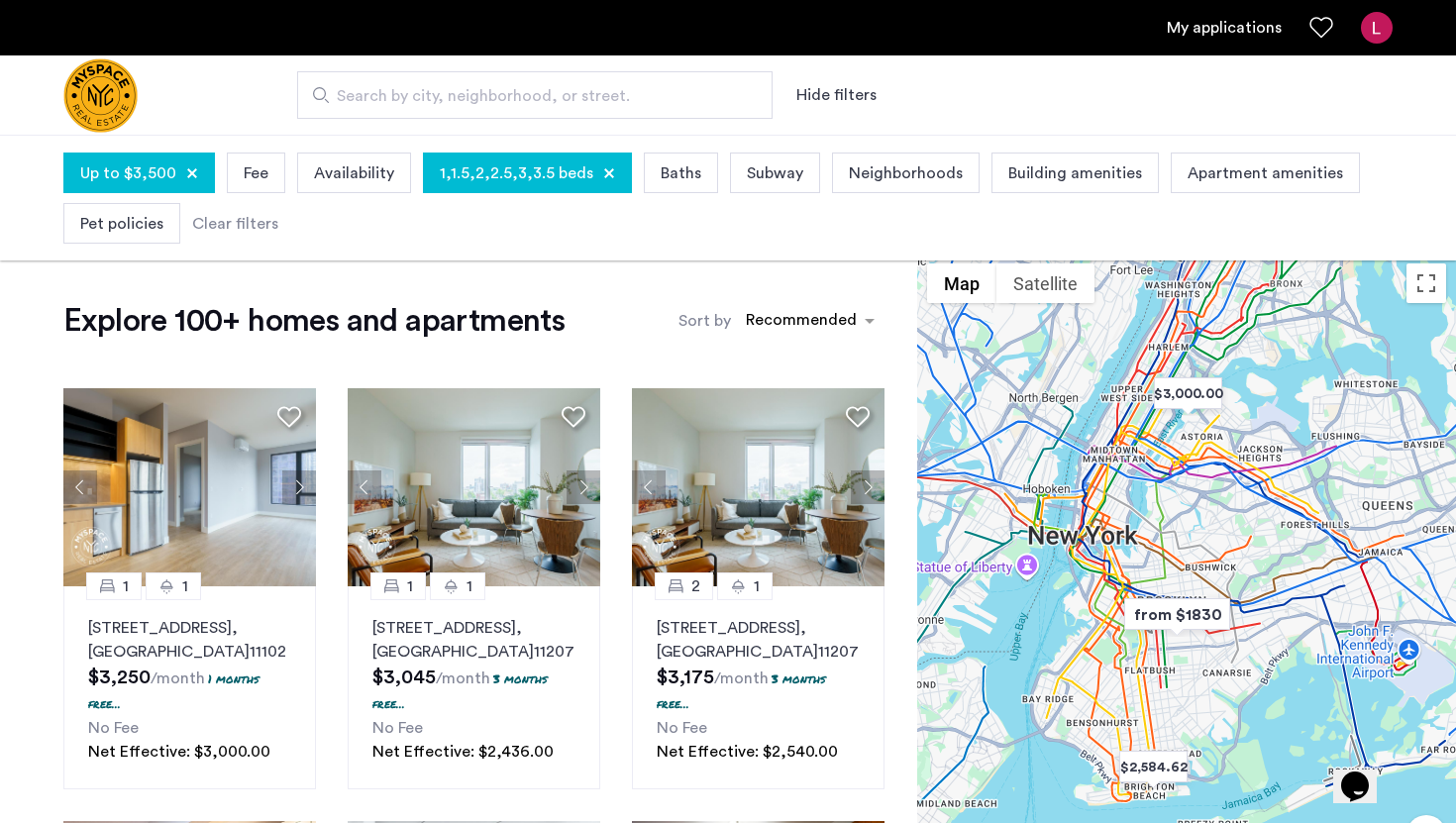 click on "Search by city, neighborhood, or street." at bounding box center [527, 96] 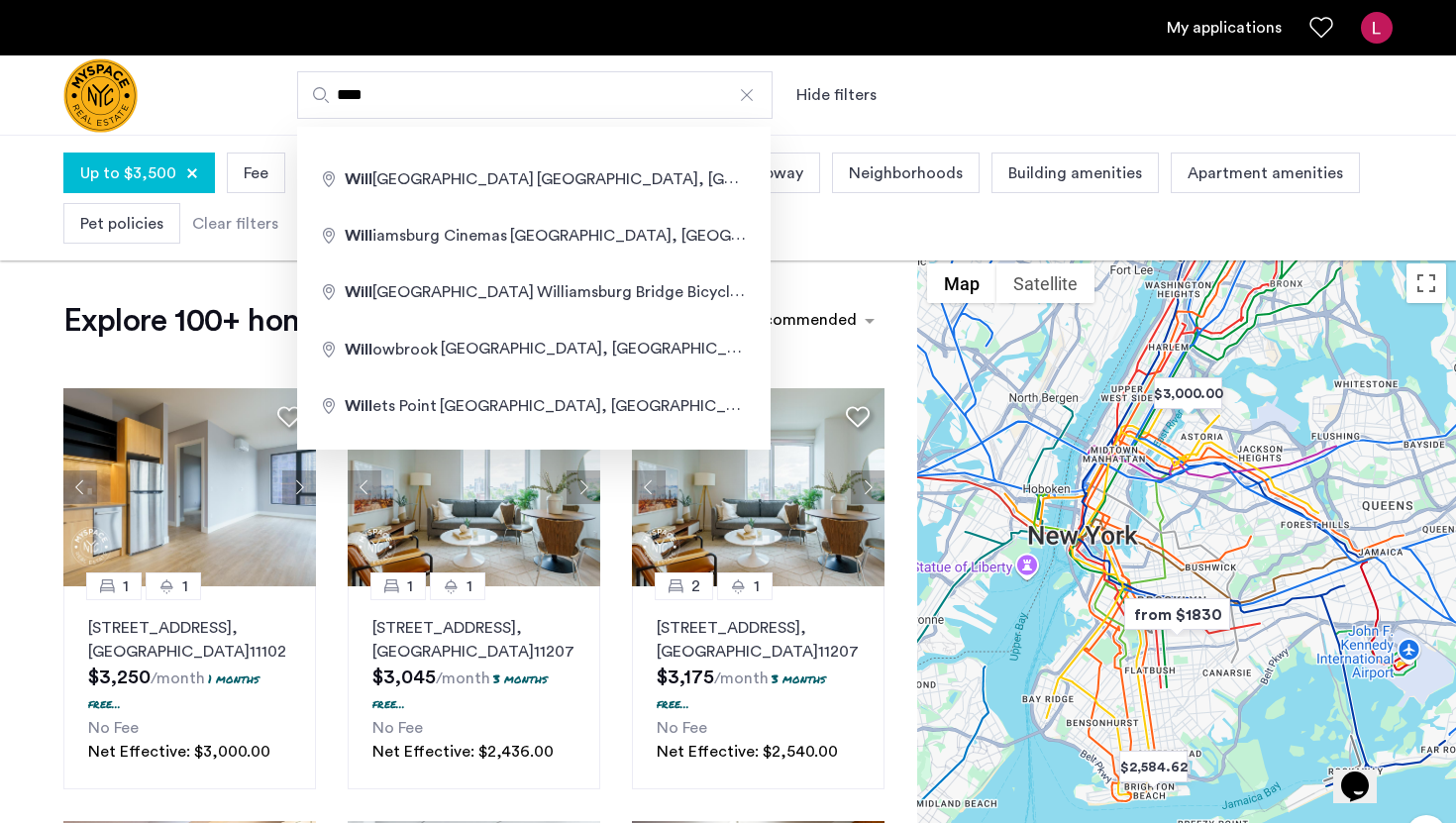 type on "**********" 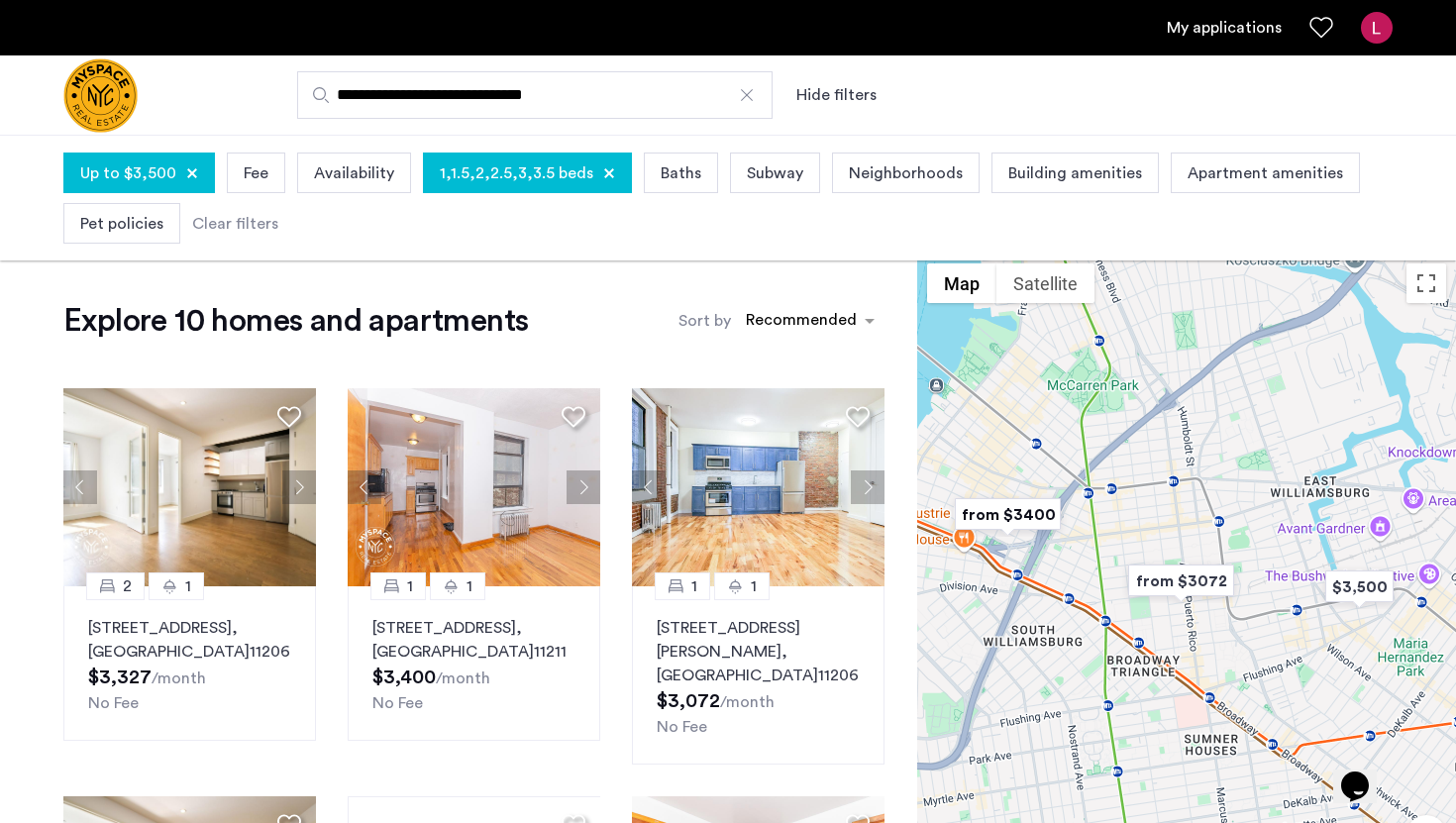 drag, startPoint x: 1108, startPoint y: 564, endPoint x: 1106, endPoint y: 547, distance: 17.117243 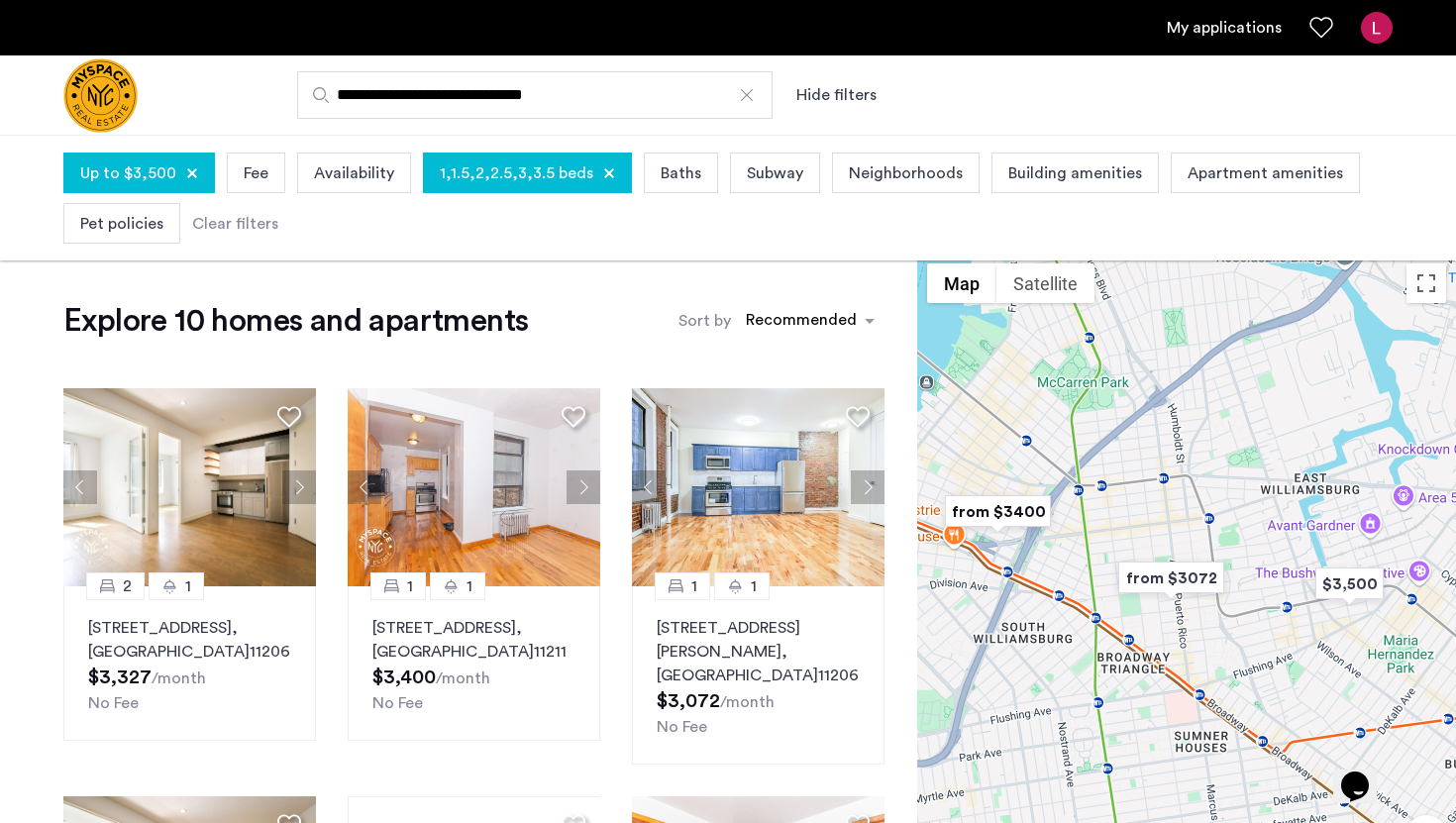 click at bounding box center (1171, 577) 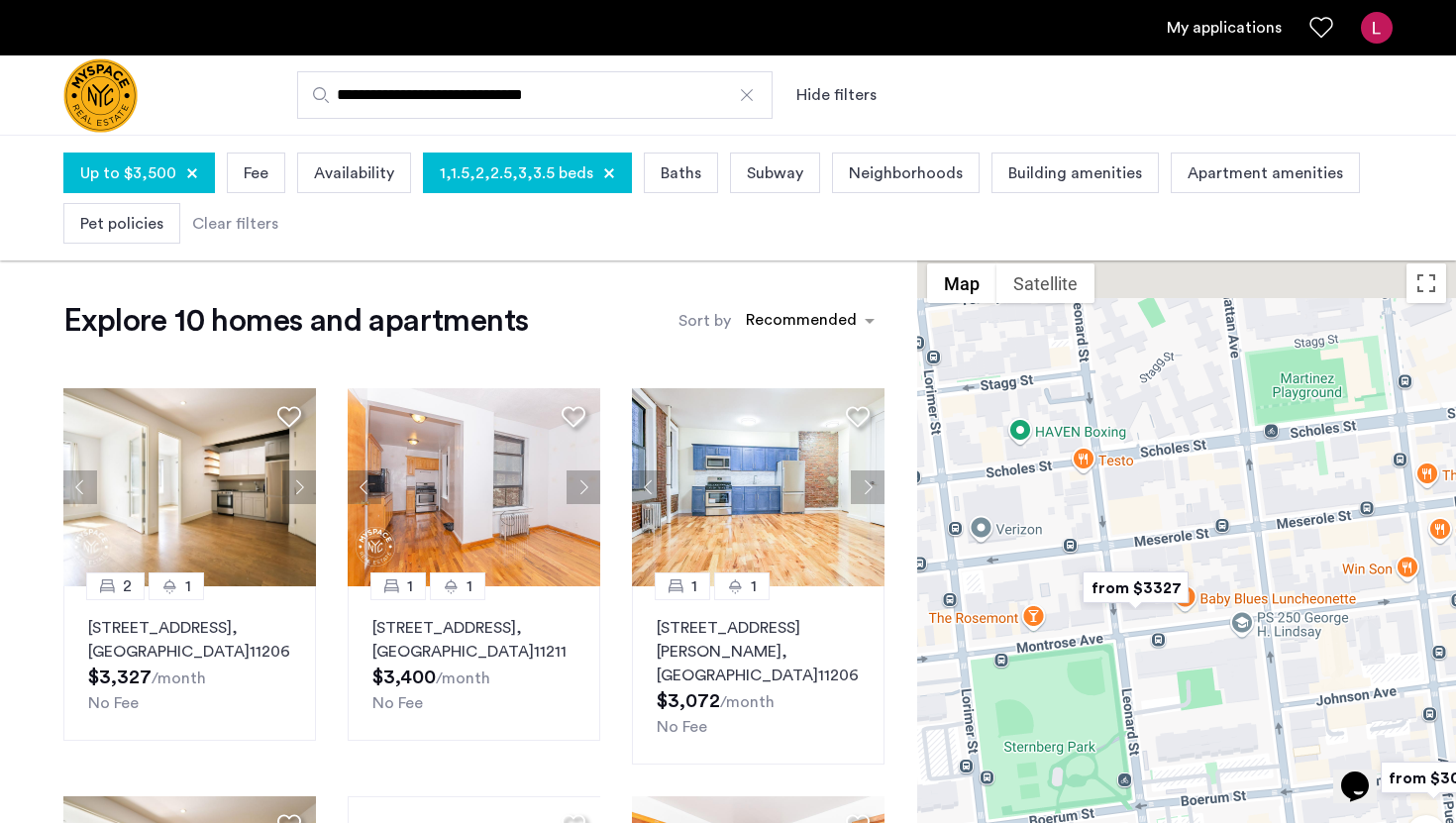 drag, startPoint x: 1037, startPoint y: 539, endPoint x: 1209, endPoint y: 633, distance: 196.0102 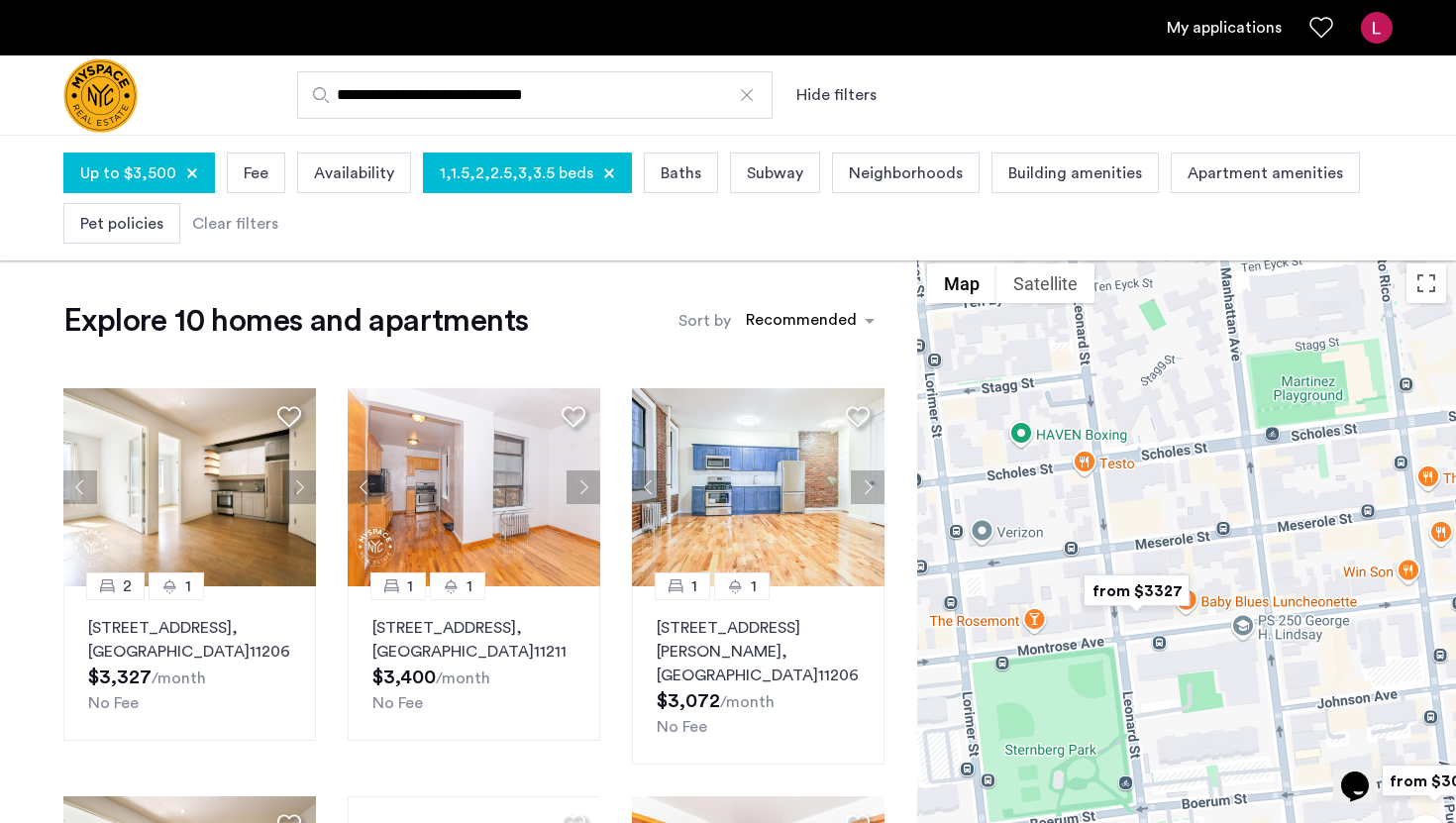 click at bounding box center [1136, 590] 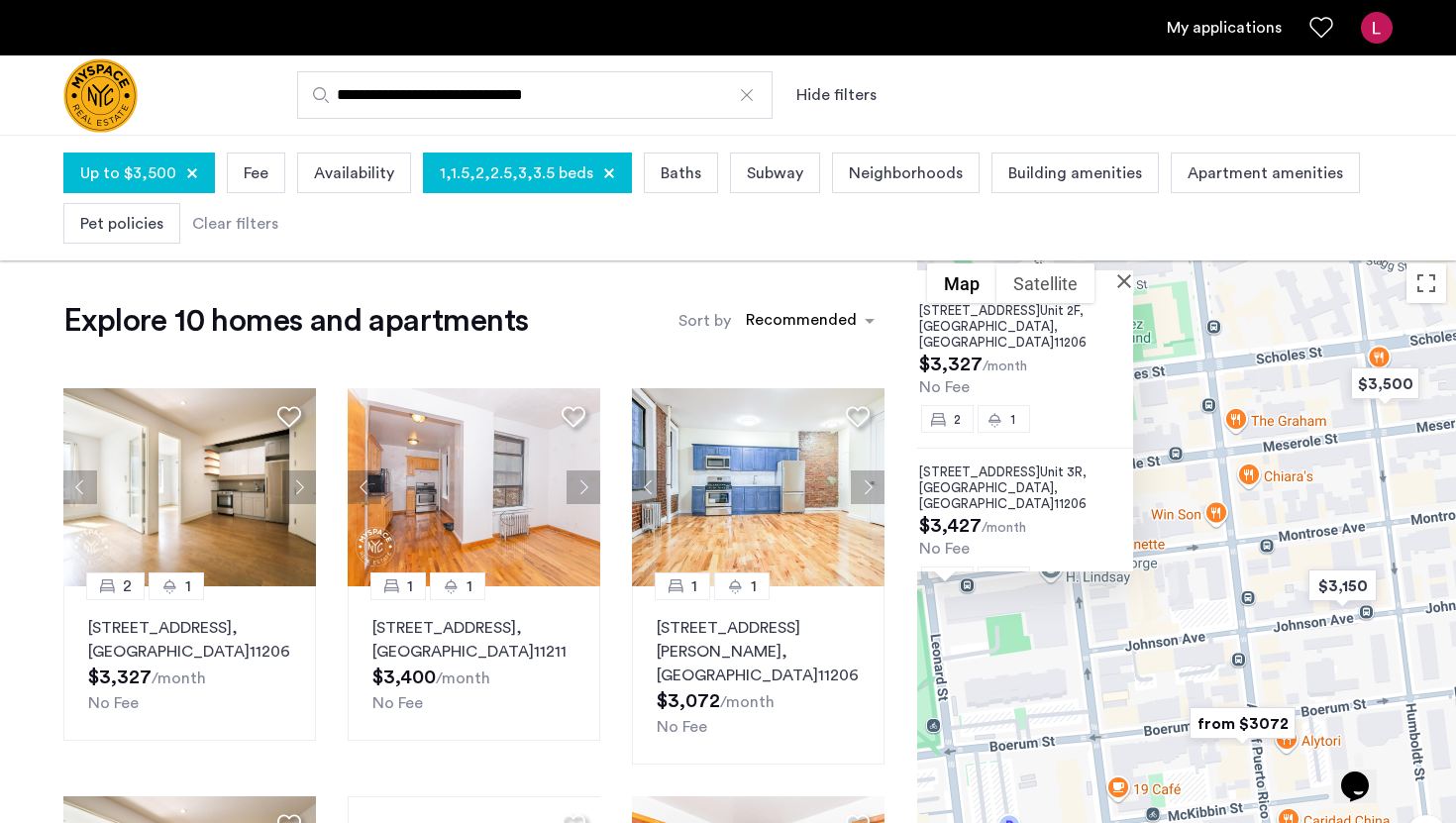 drag, startPoint x: 1294, startPoint y: 696, endPoint x: 1060, endPoint y: 626, distance: 244.24578 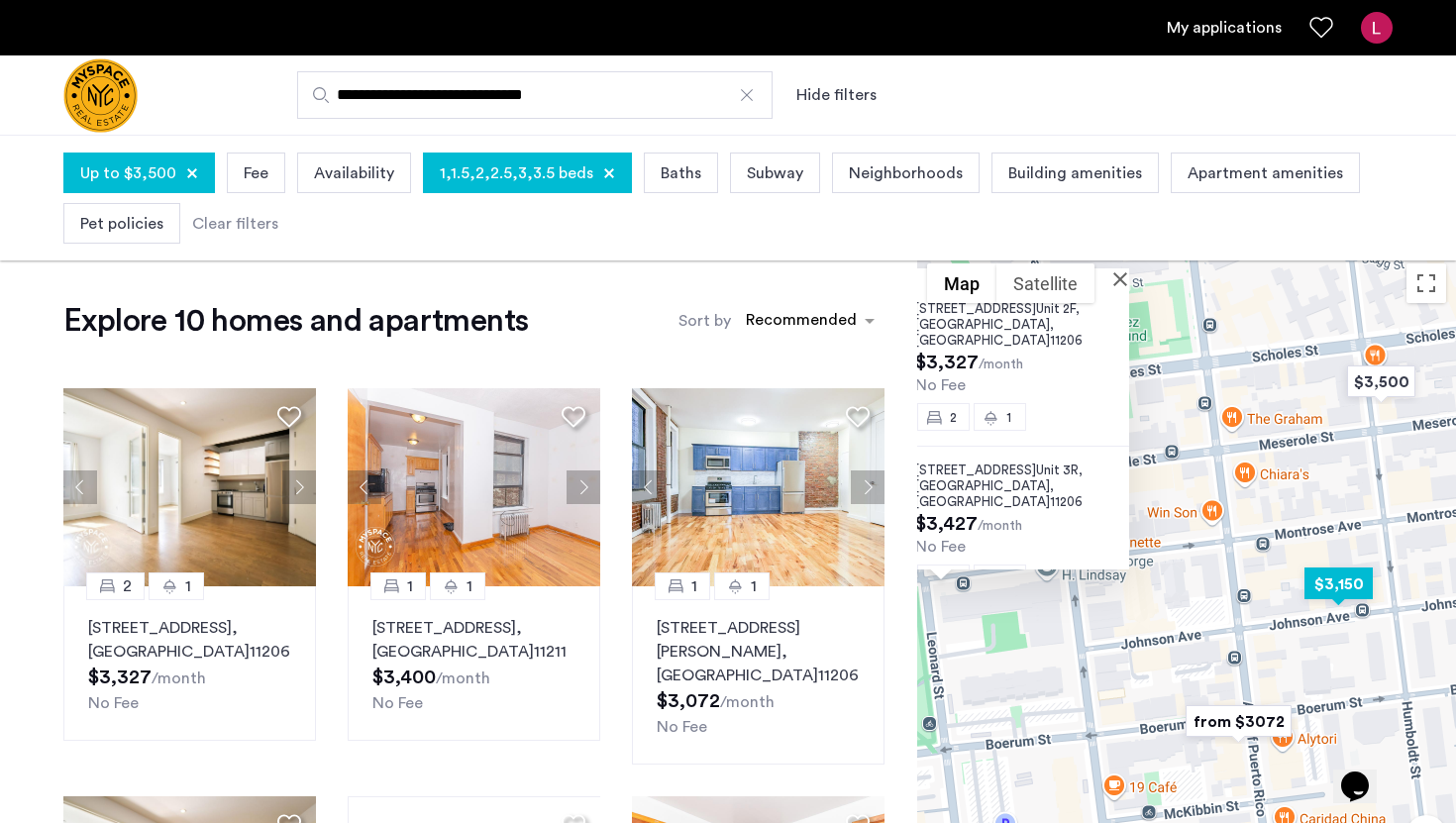 click at bounding box center [1338, 583] 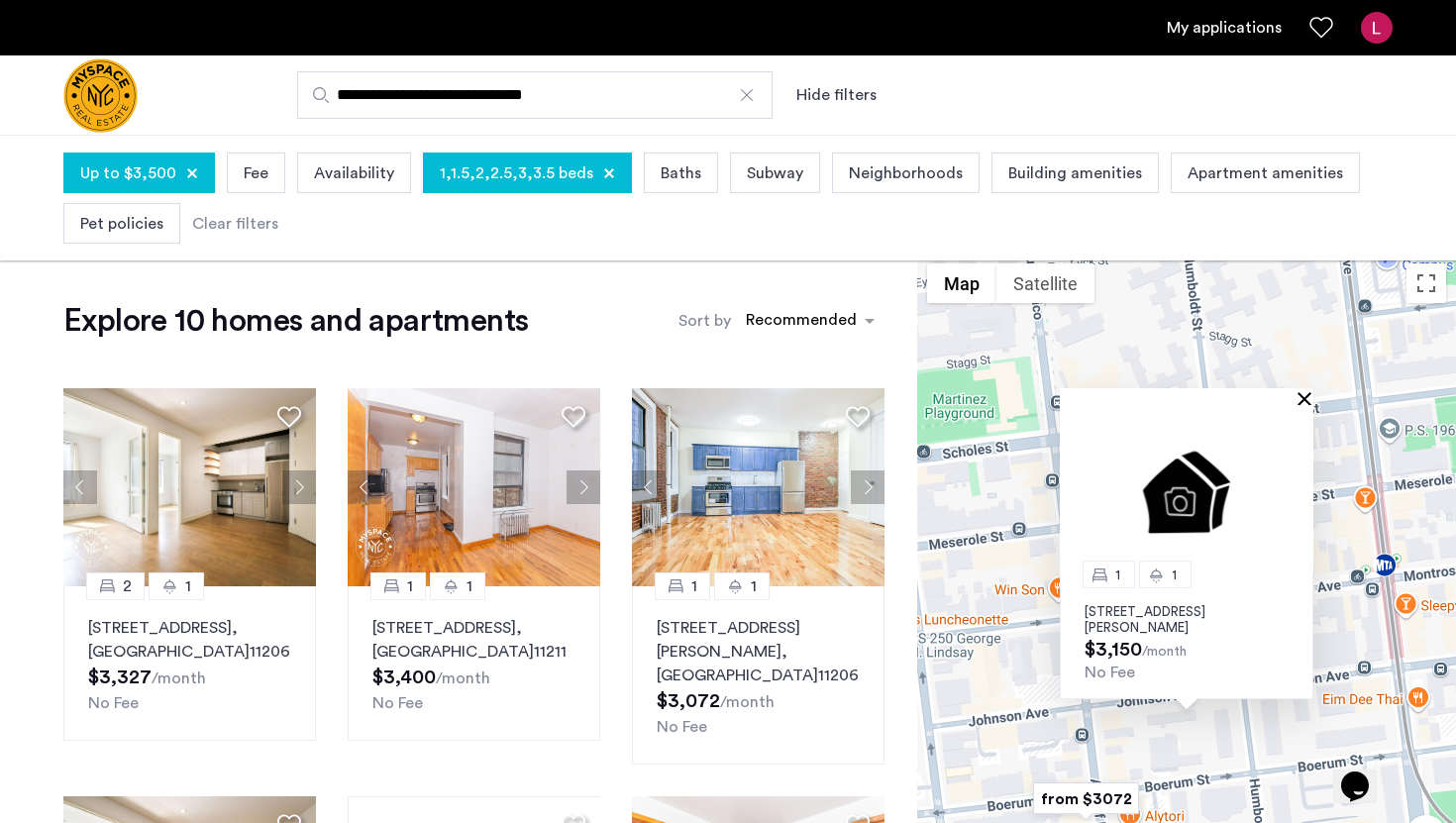 click at bounding box center (1308, 398) 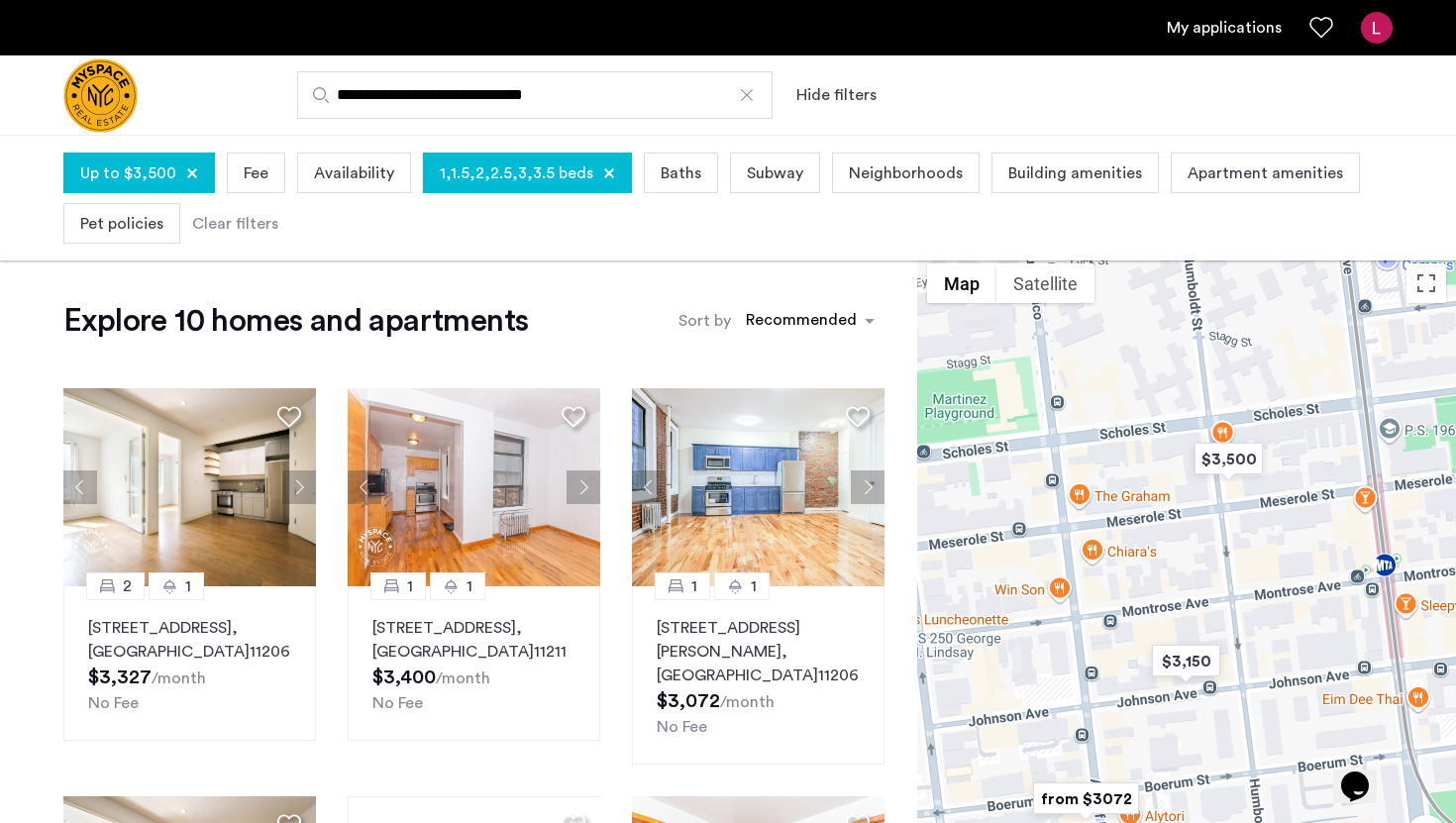 scroll, scrollTop: 2, scrollLeft: 0, axis: vertical 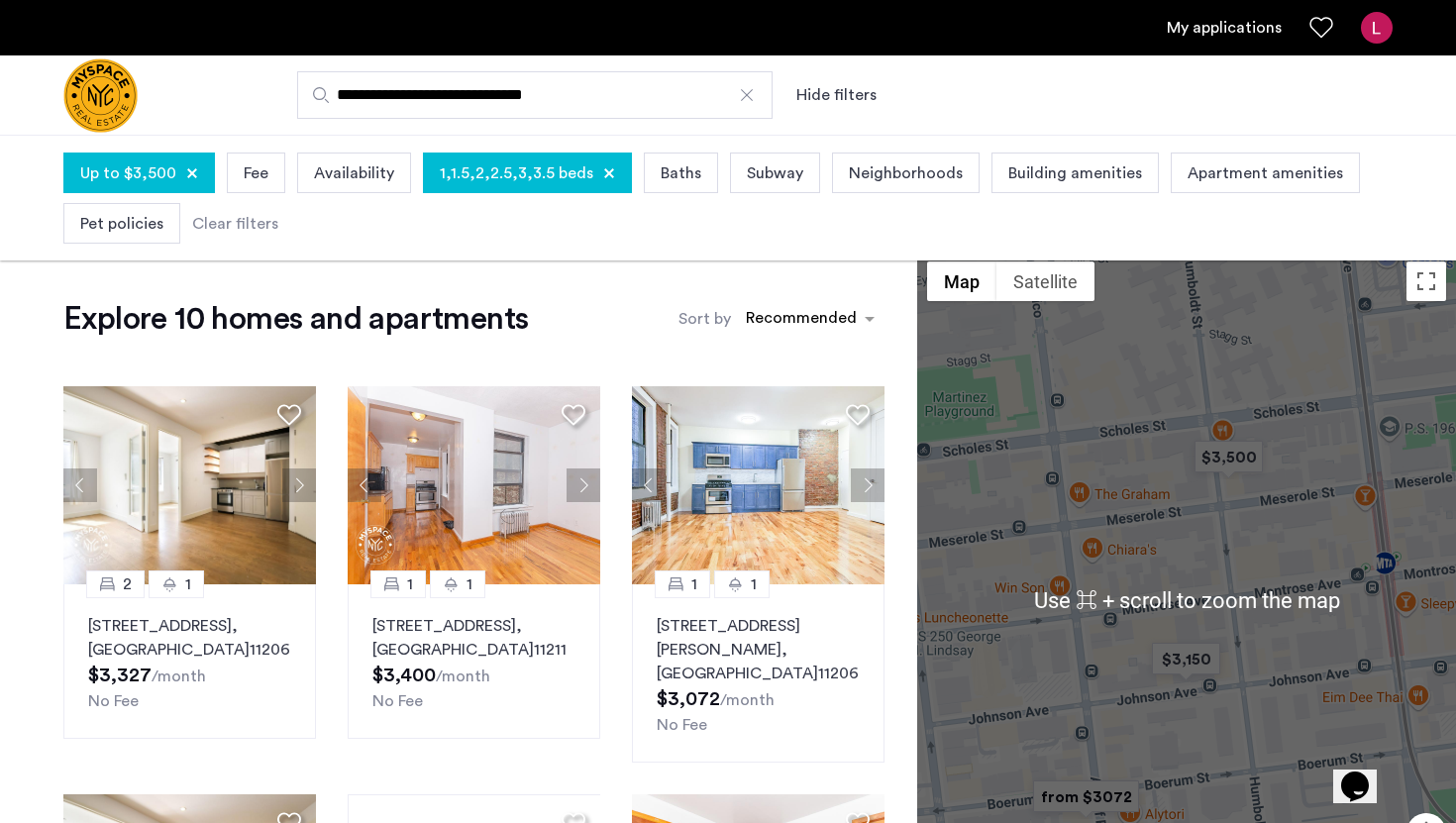 click at bounding box center (1228, 457) 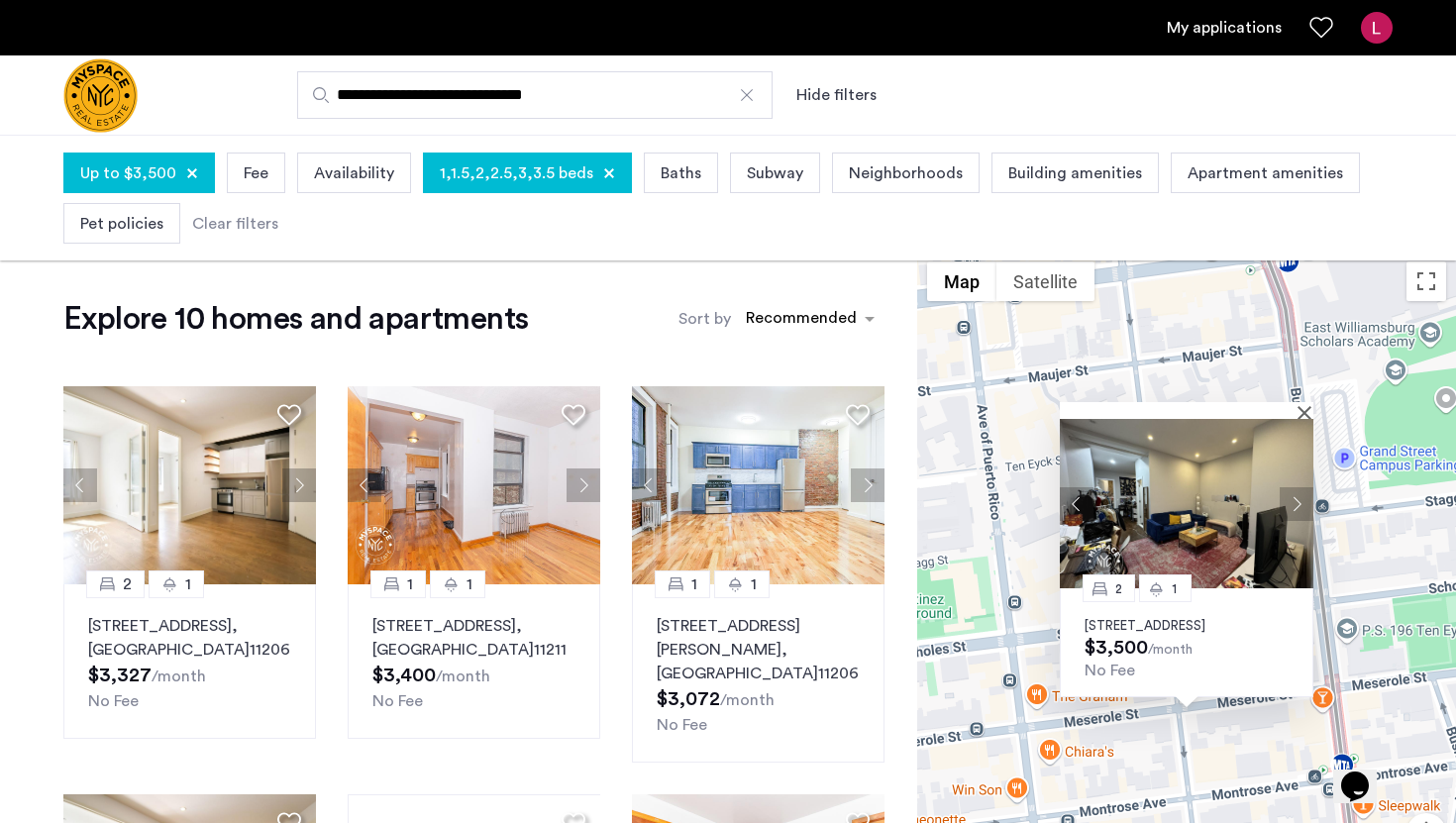 click on "2 1  210 Humboldt St, Unit 5, Brooklyn, NY 11206  $3,500  /month No Fee" at bounding box center (1187, 599) 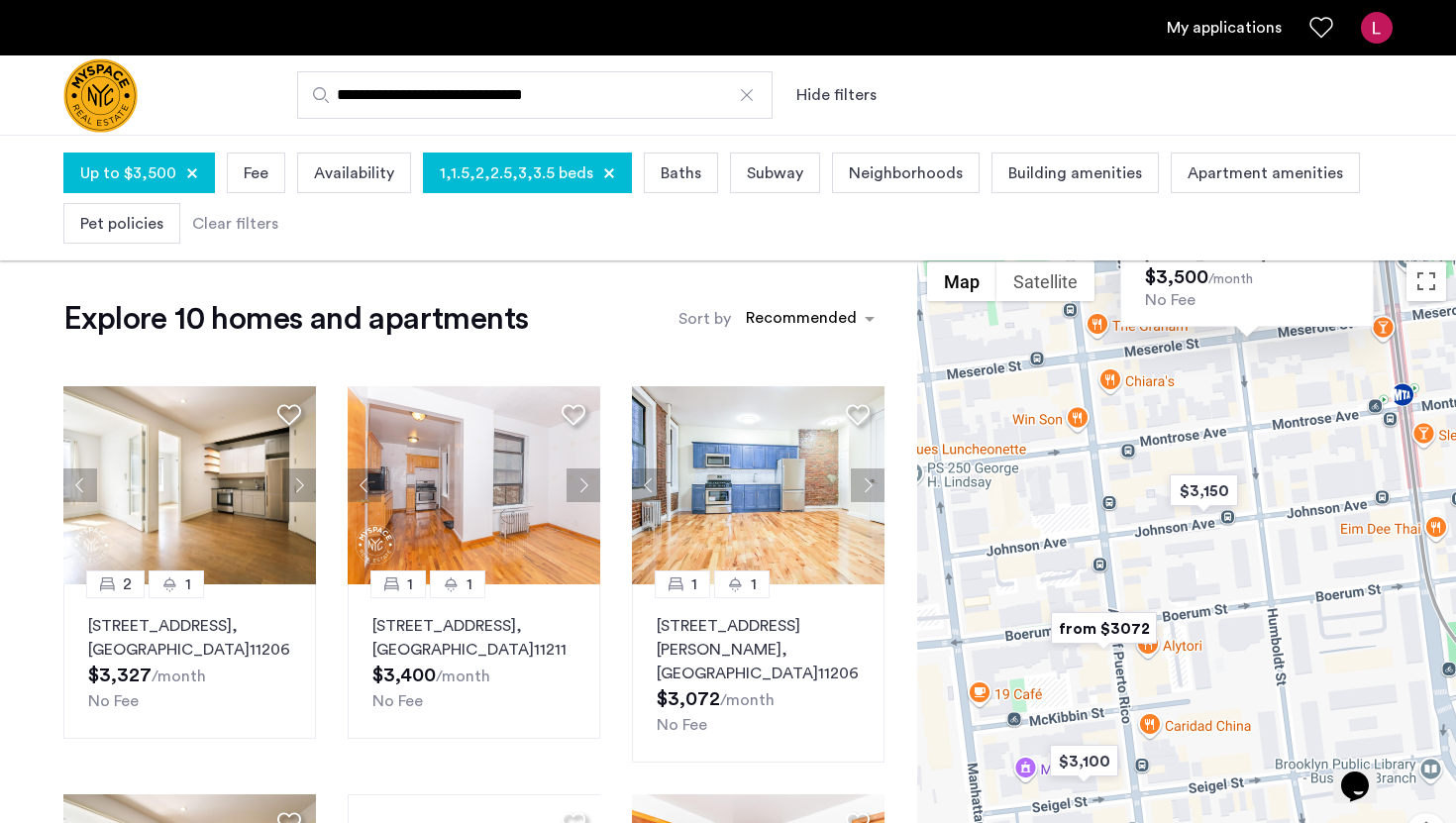 drag, startPoint x: 1165, startPoint y: 759, endPoint x: 1224, endPoint y: 383, distance: 380.60084 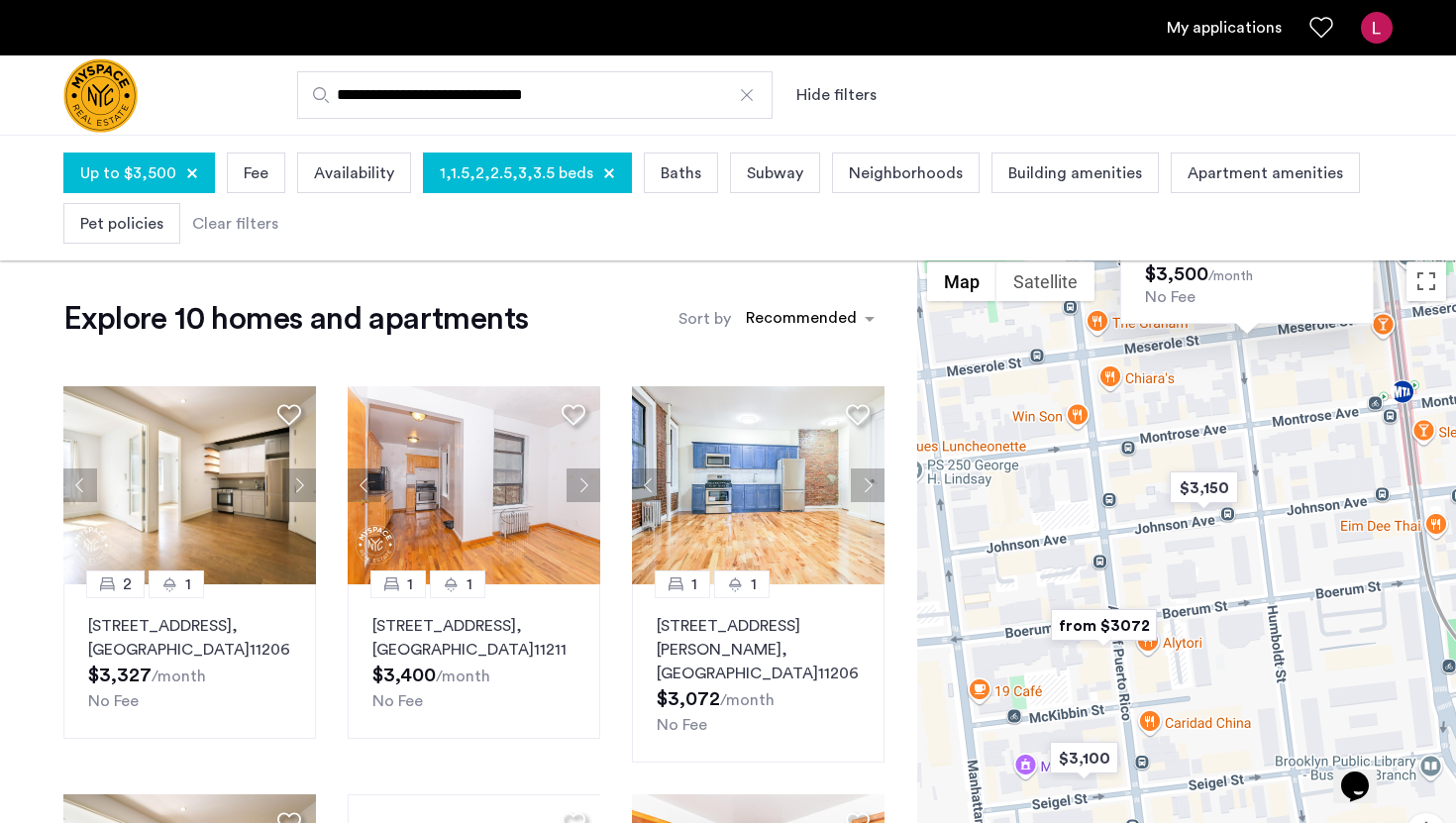 click at bounding box center [1103, 625] 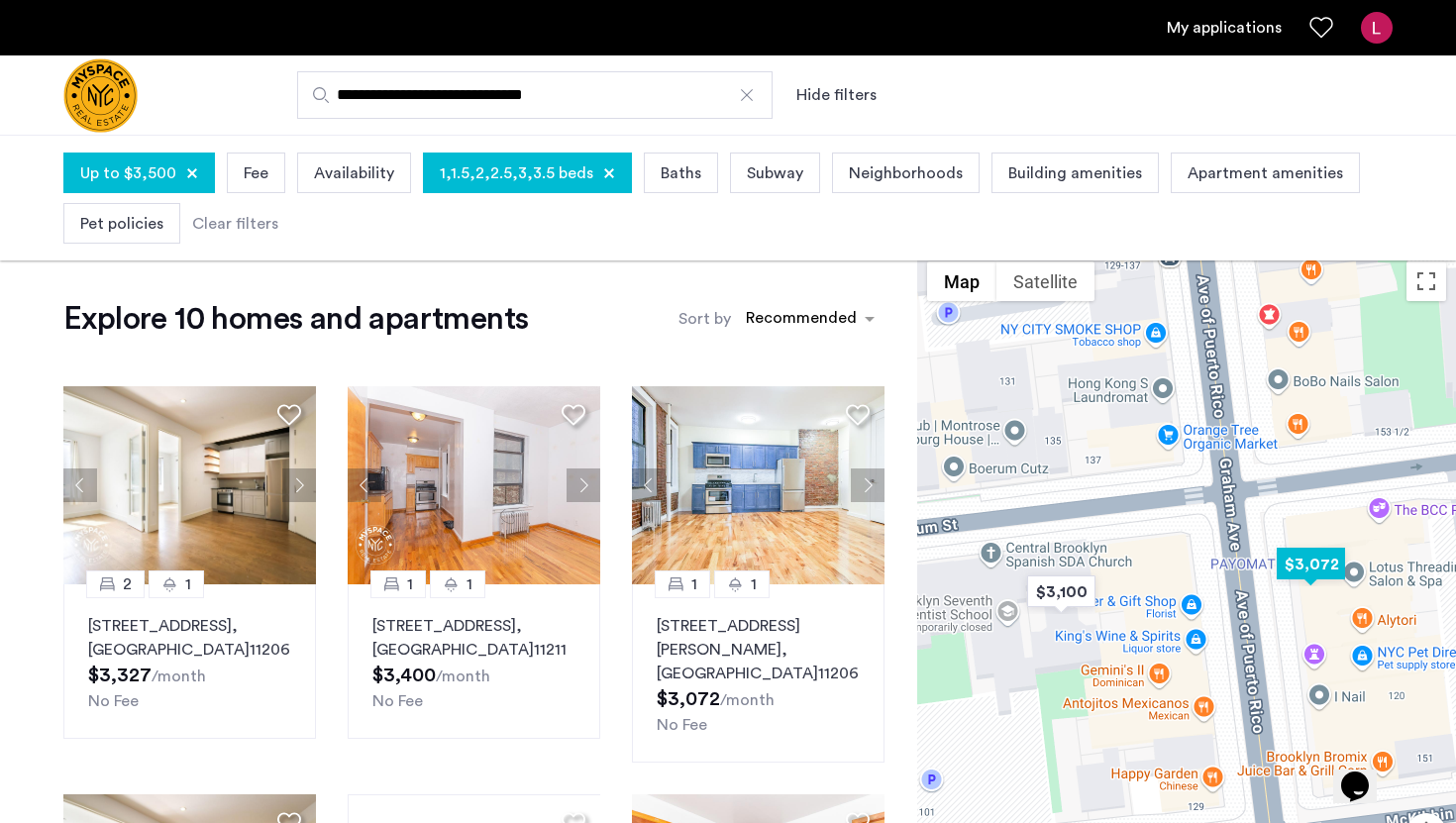 click at bounding box center (1310, 564) 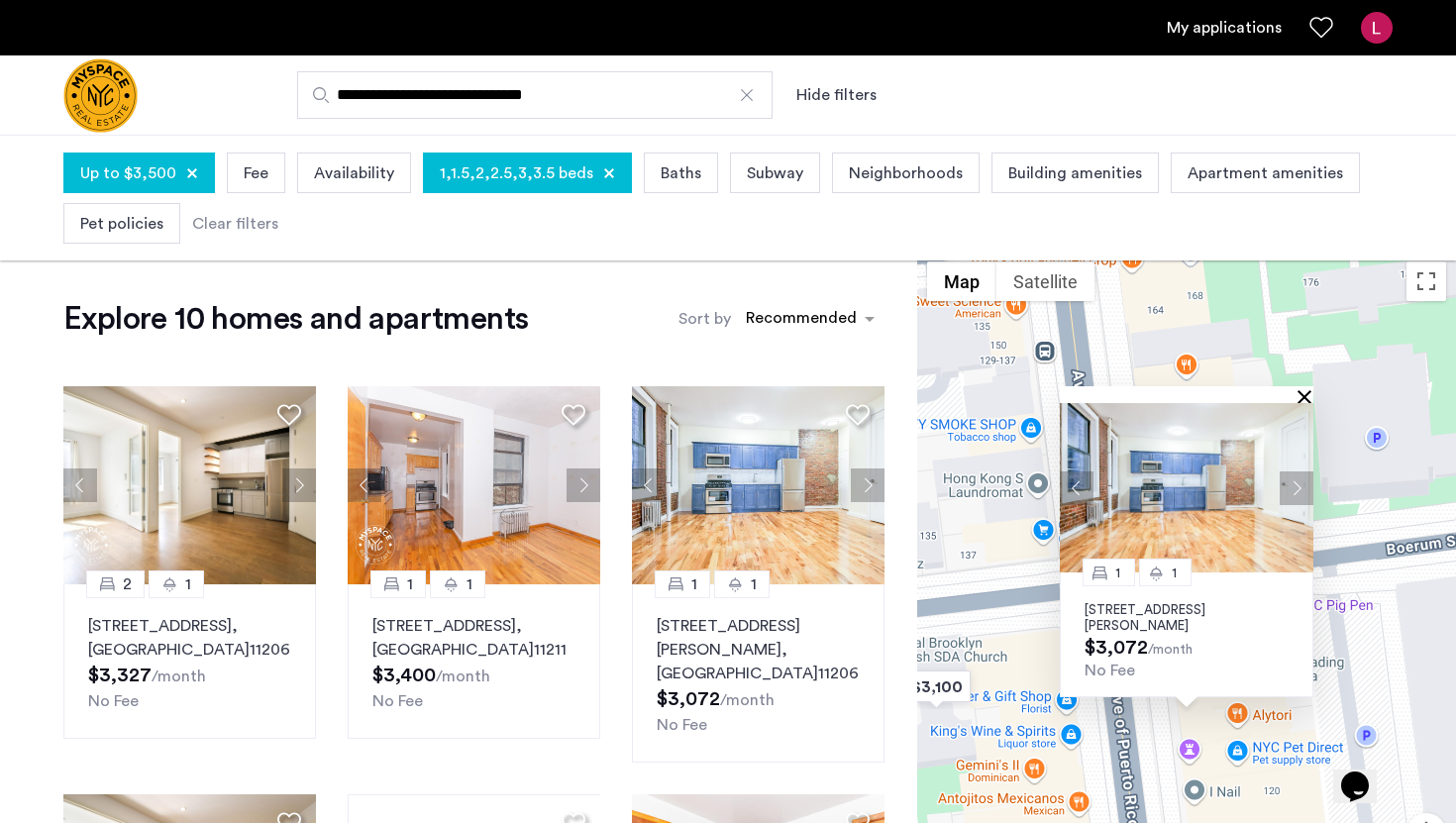 click at bounding box center [1308, 396] 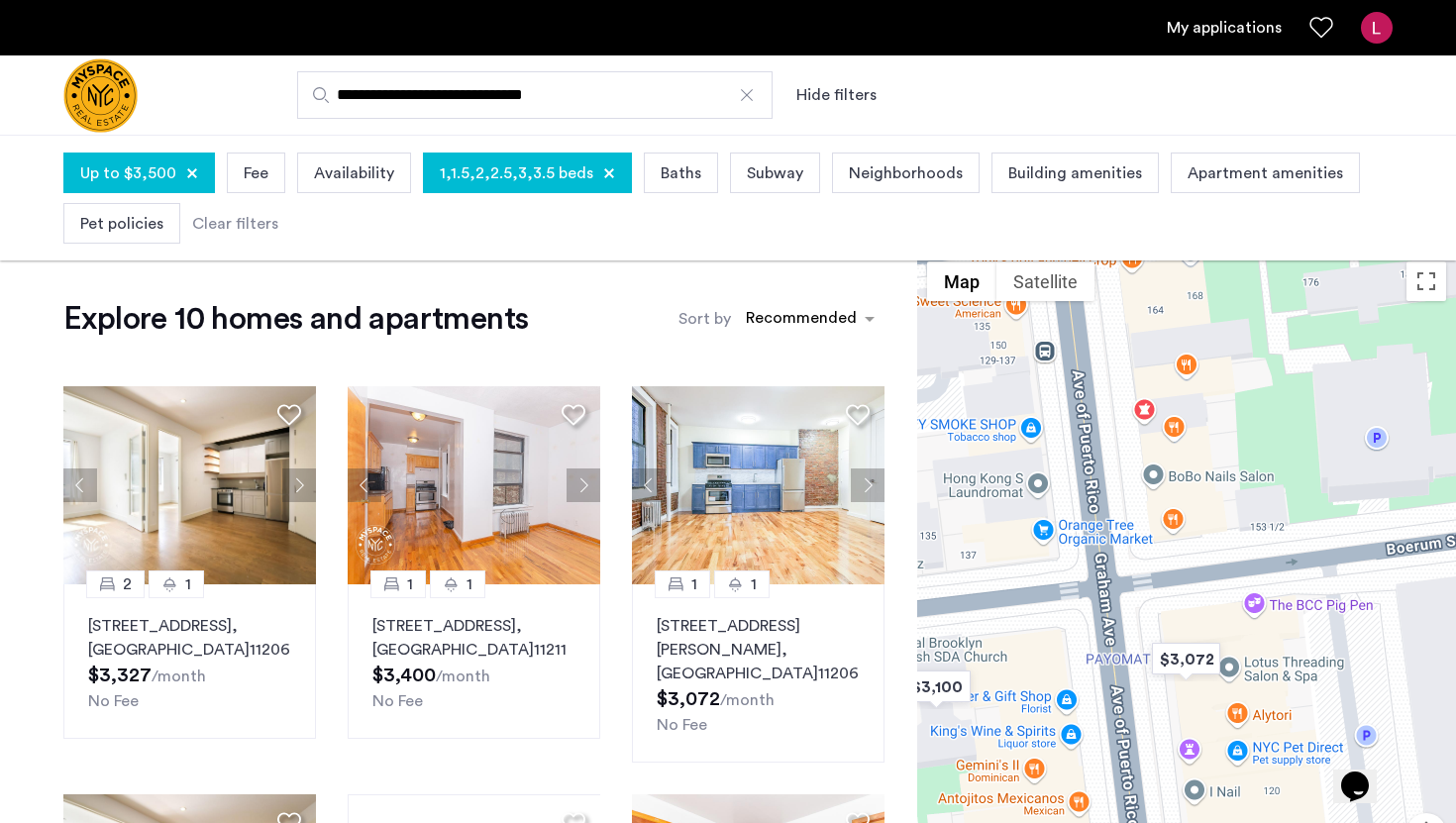 drag, startPoint x: 1179, startPoint y: 450, endPoint x: 1180, endPoint y: 734, distance: 284.00176 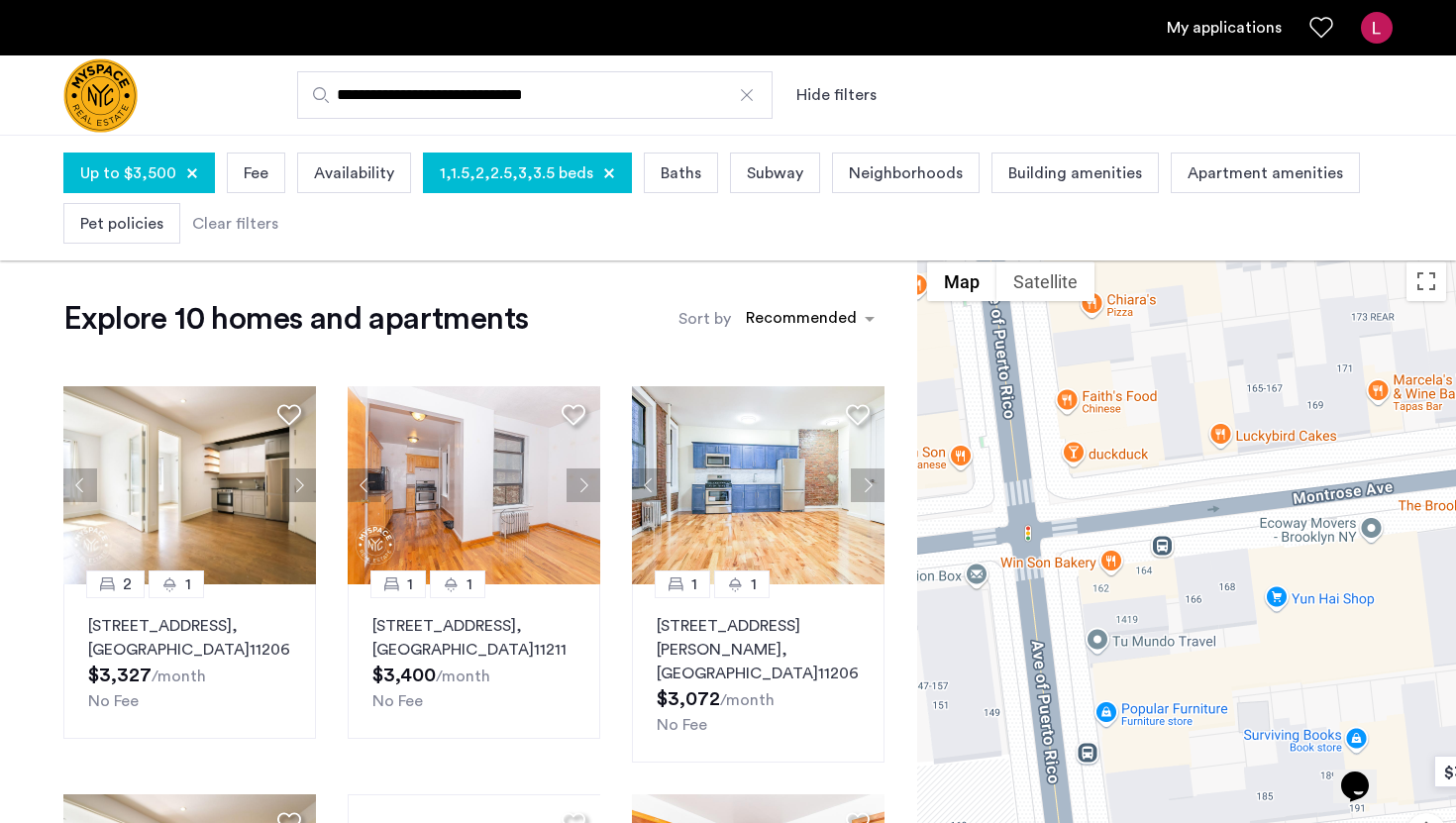 click on "**********" at bounding box center [535, 95] 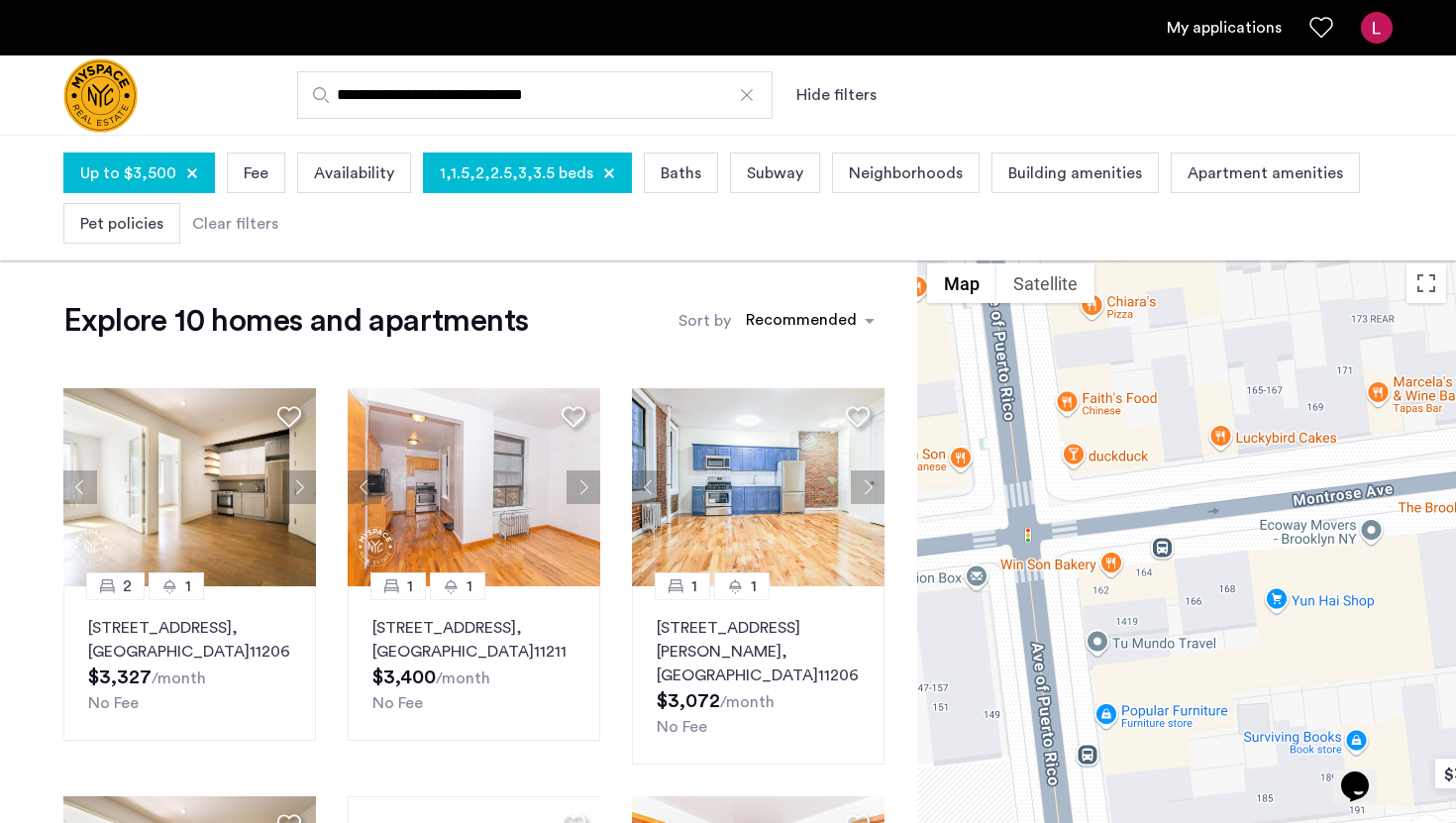 click on "**********" at bounding box center [535, 95] 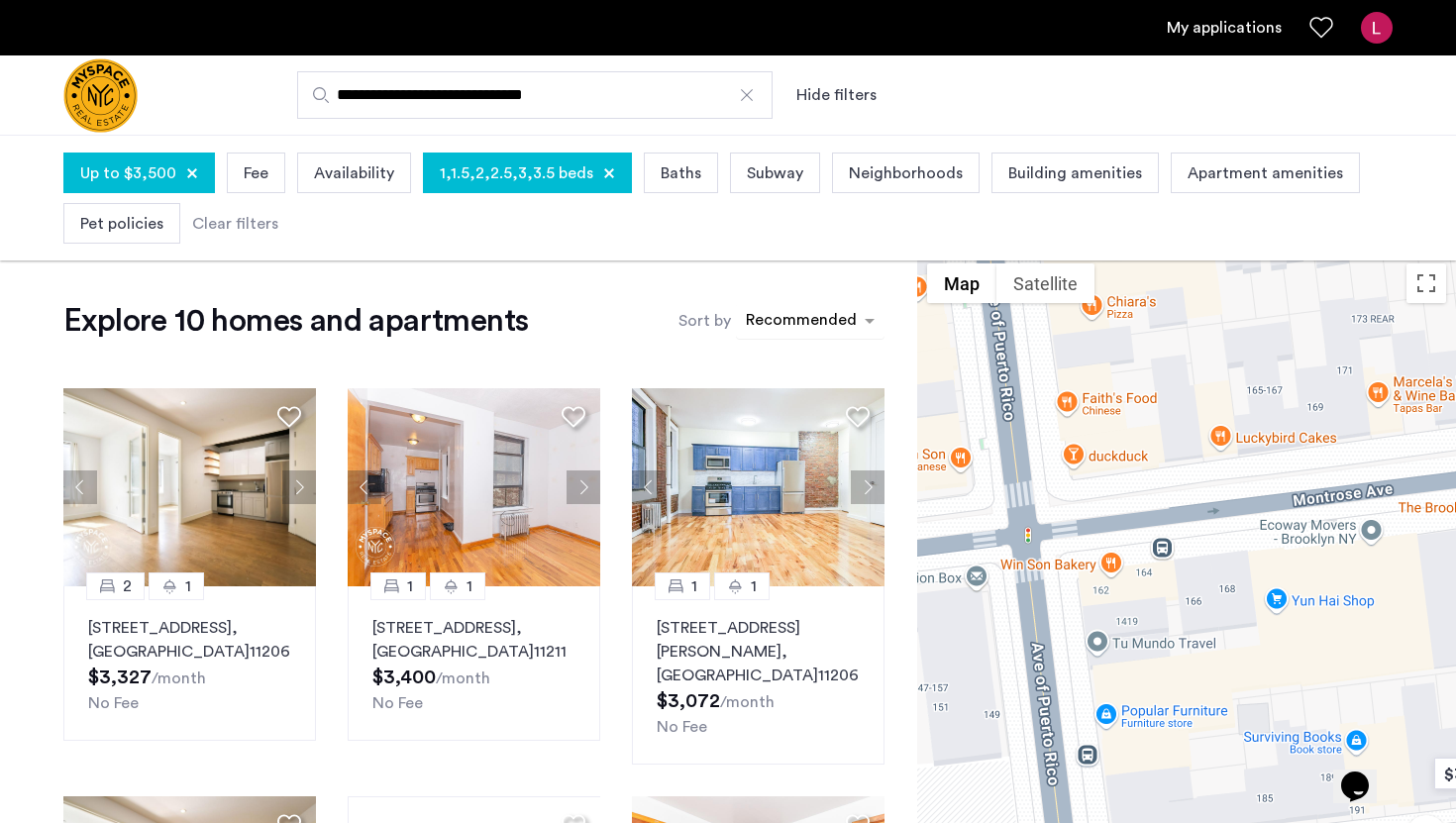 click 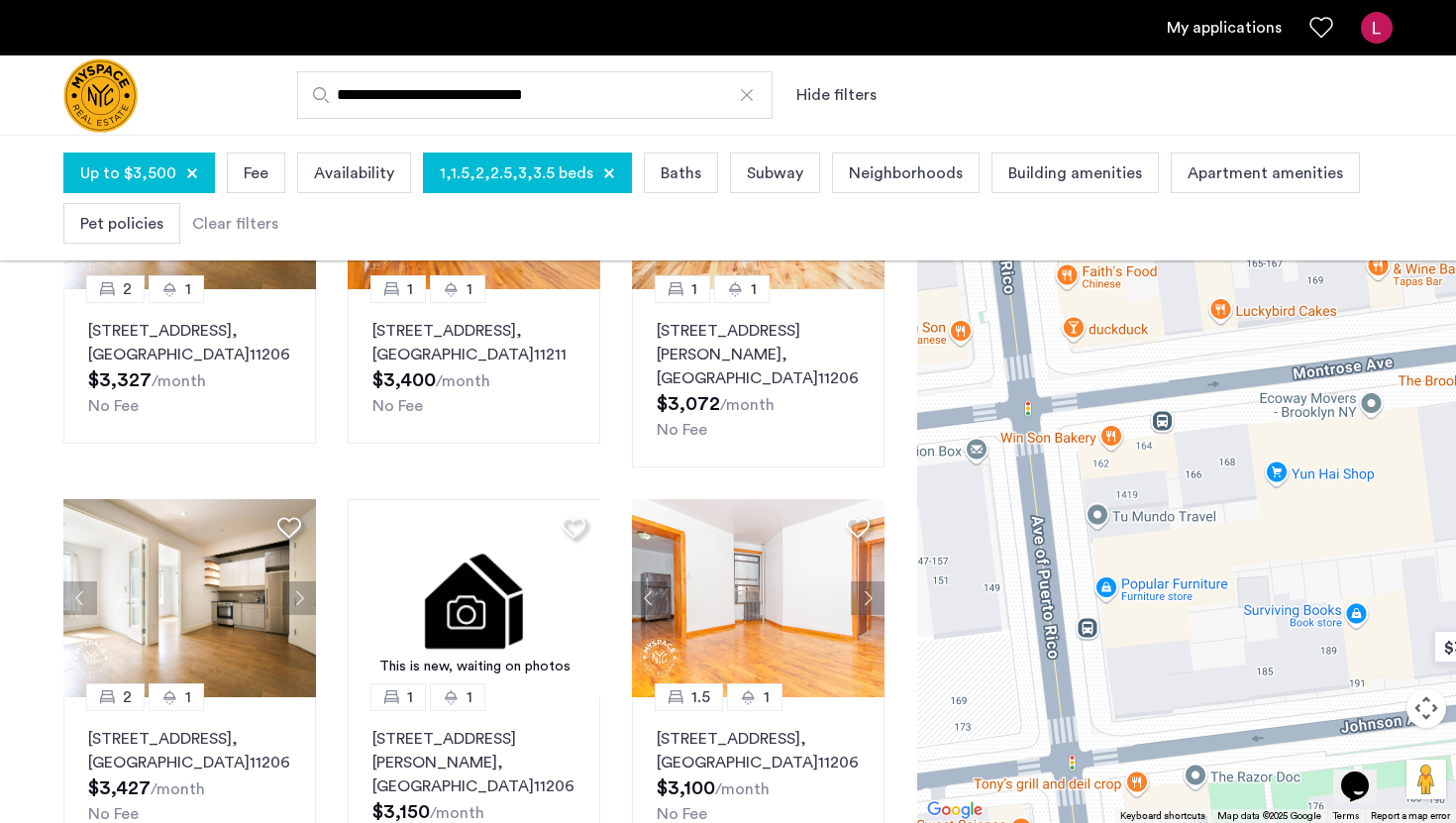 scroll, scrollTop: 0, scrollLeft: 0, axis: both 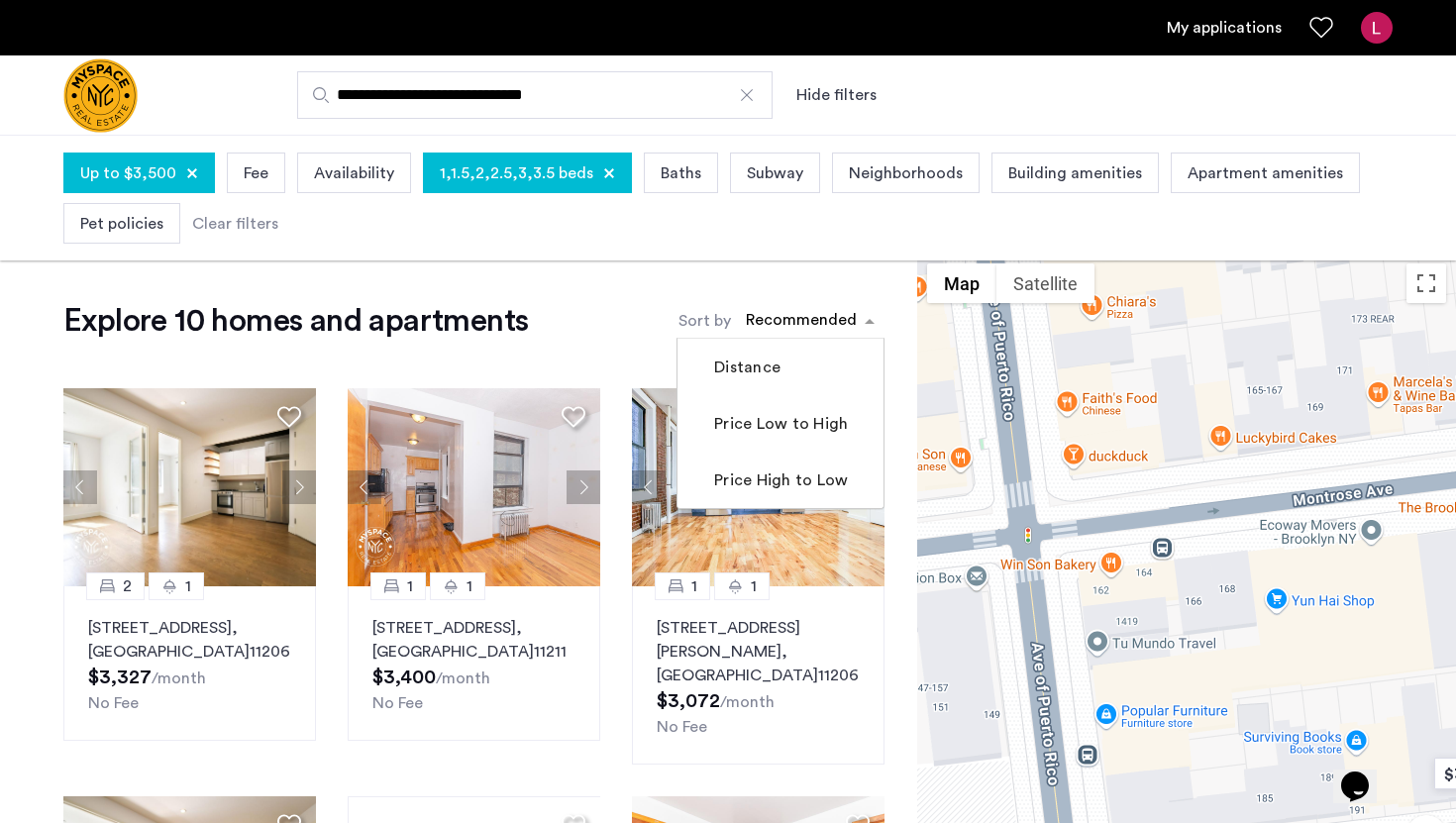 click on "Explore 10 homes and apartments" 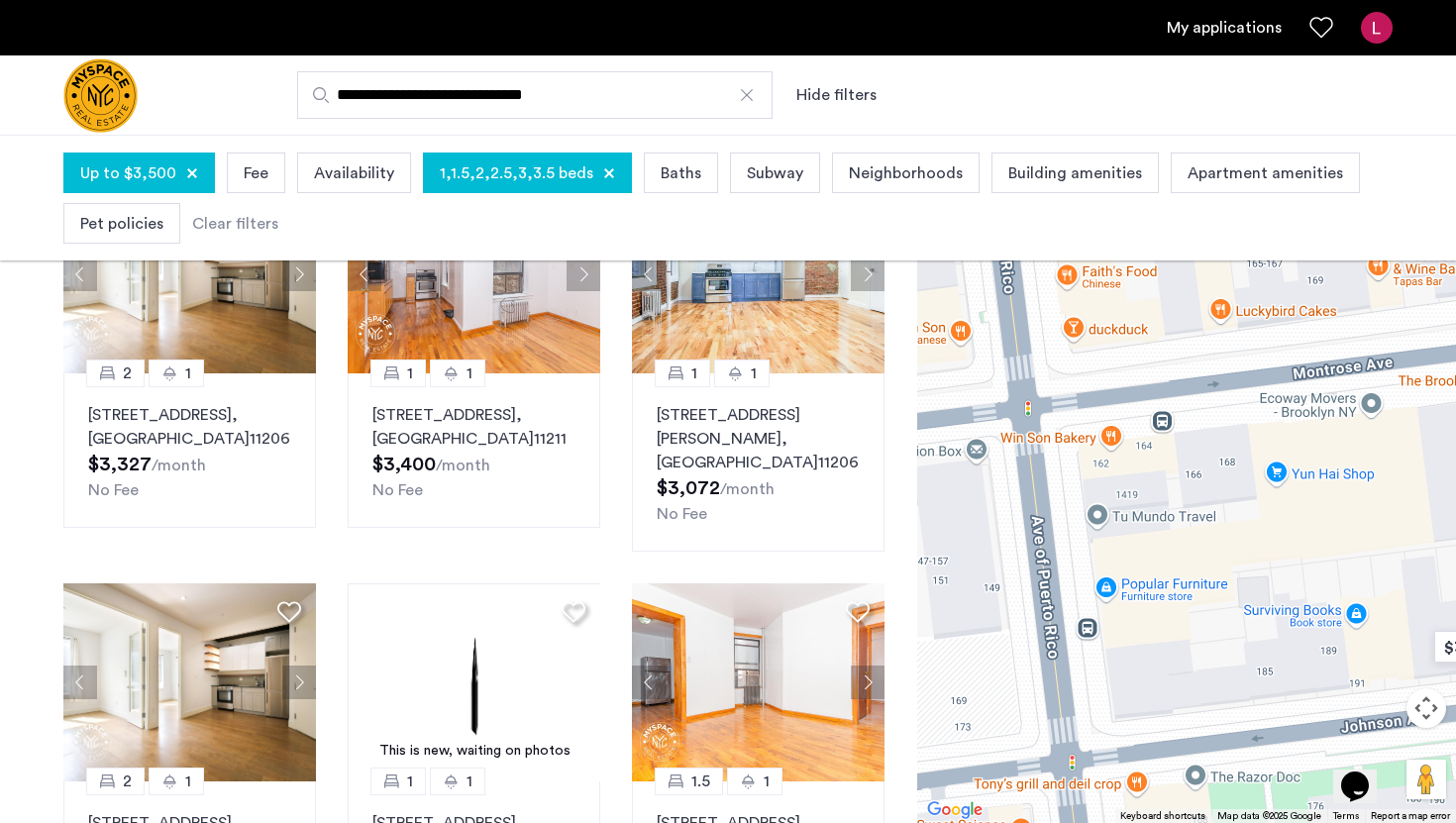 scroll, scrollTop: 406, scrollLeft: 0, axis: vertical 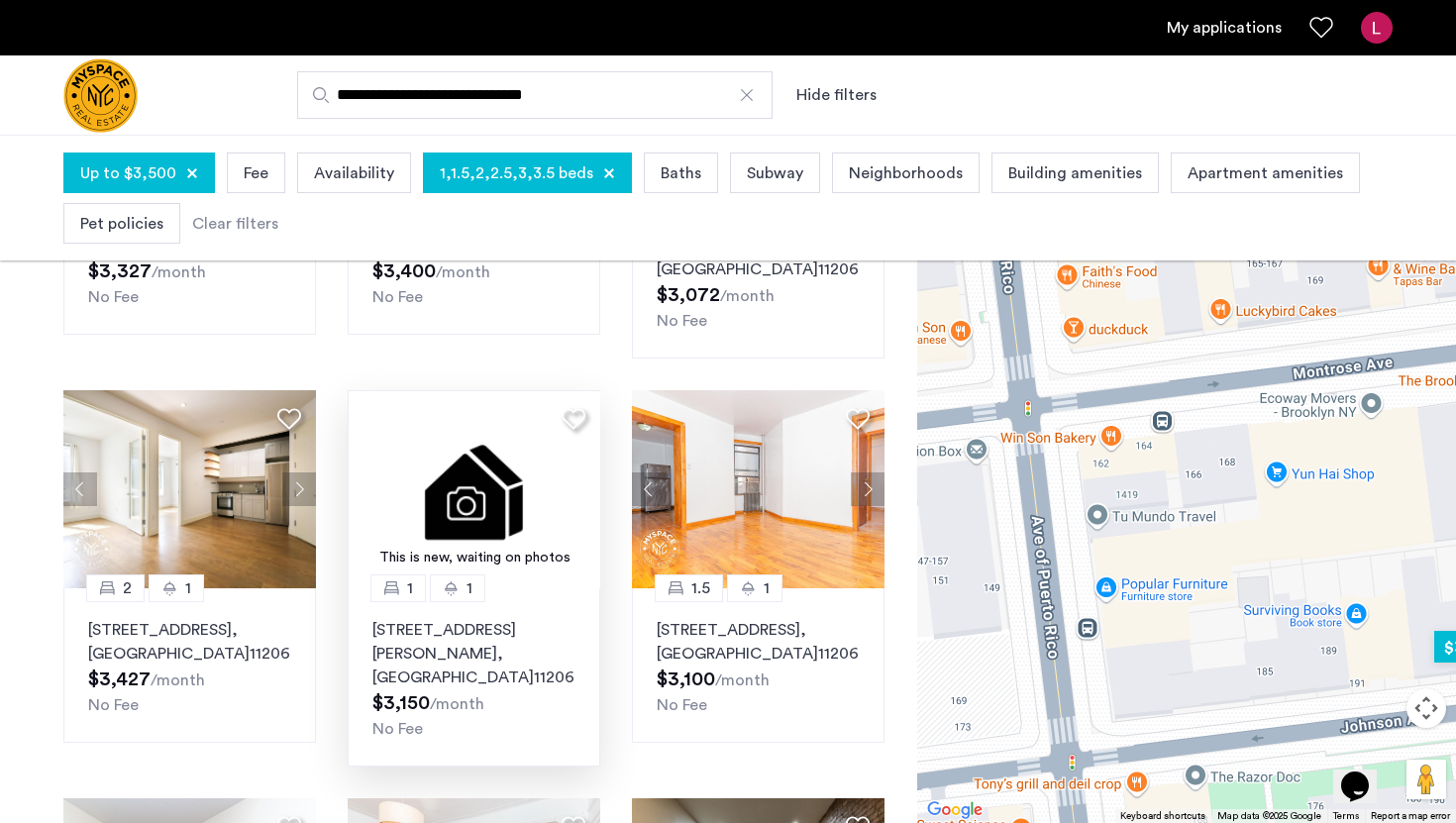 click on "This is new, waiting on photos" 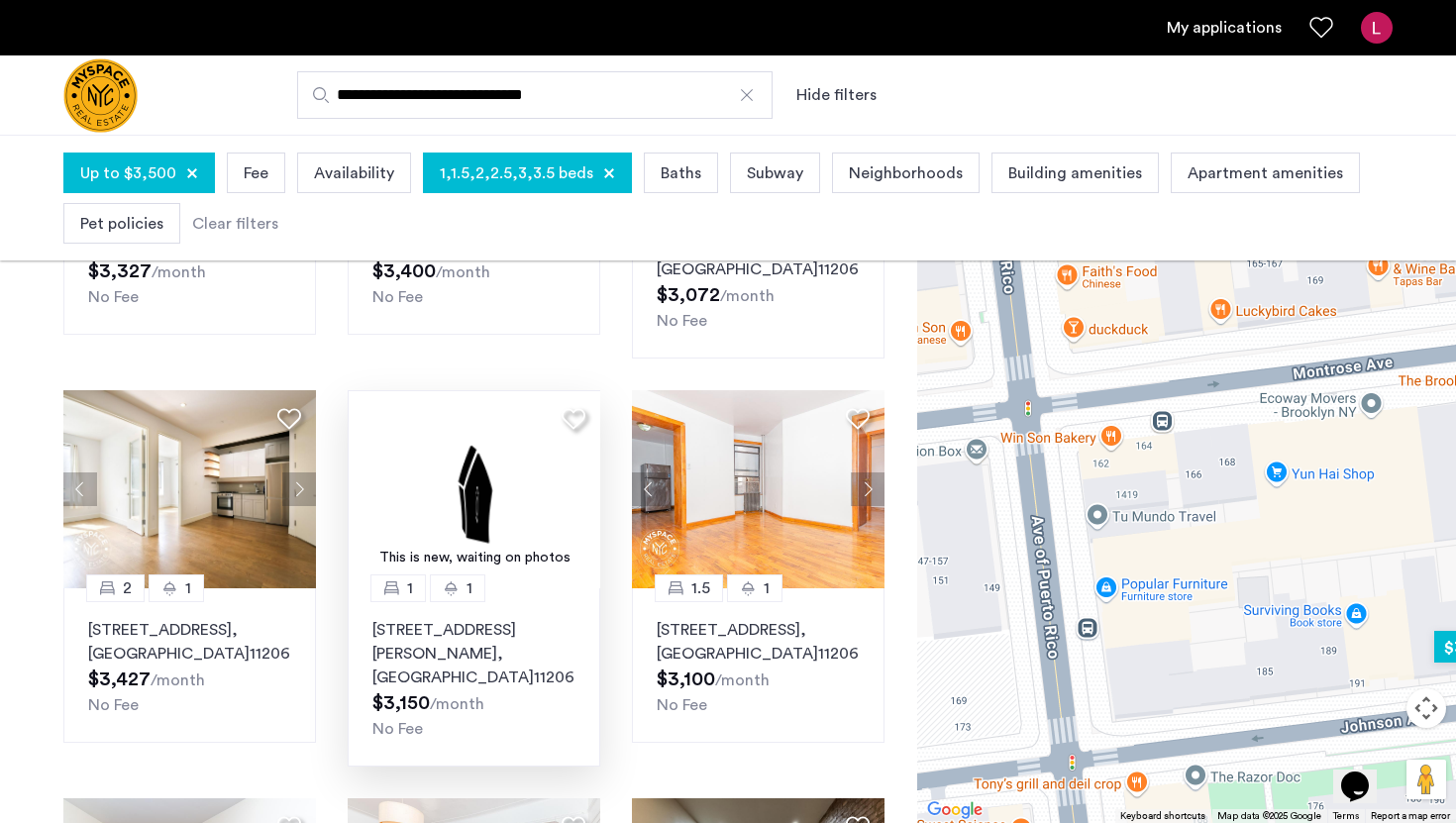 click 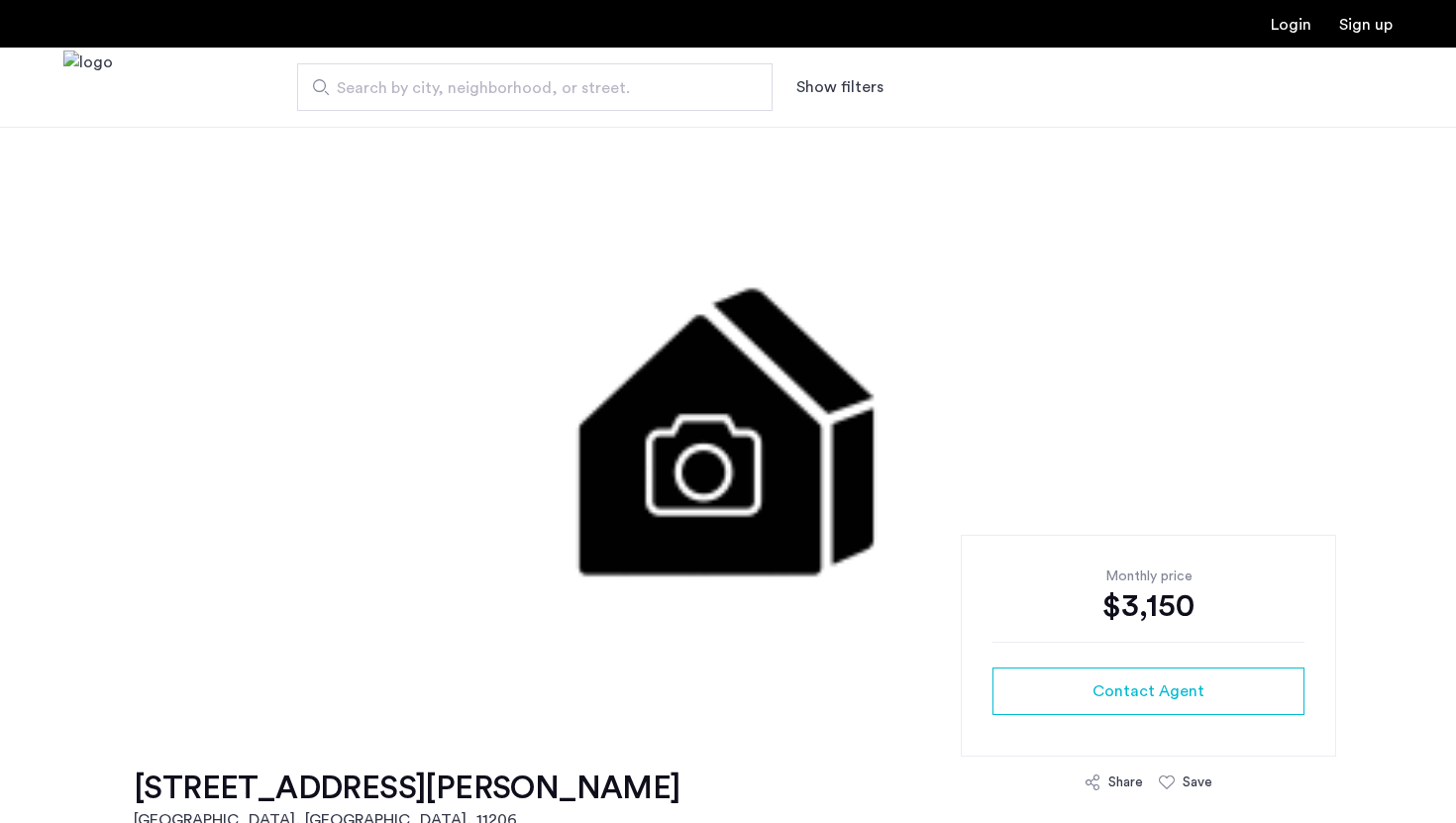scroll, scrollTop: 0, scrollLeft: 0, axis: both 